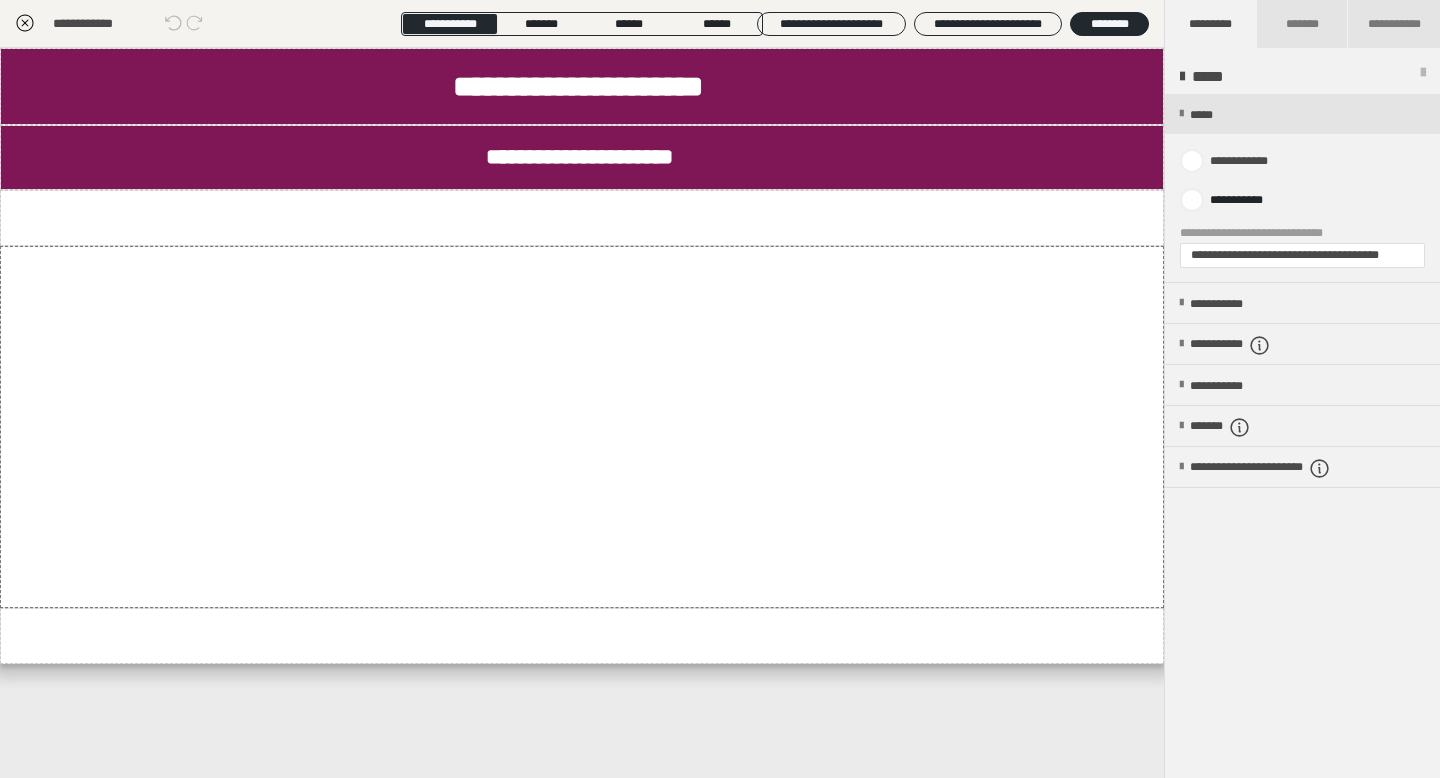 scroll, scrollTop: 0, scrollLeft: 0, axis: both 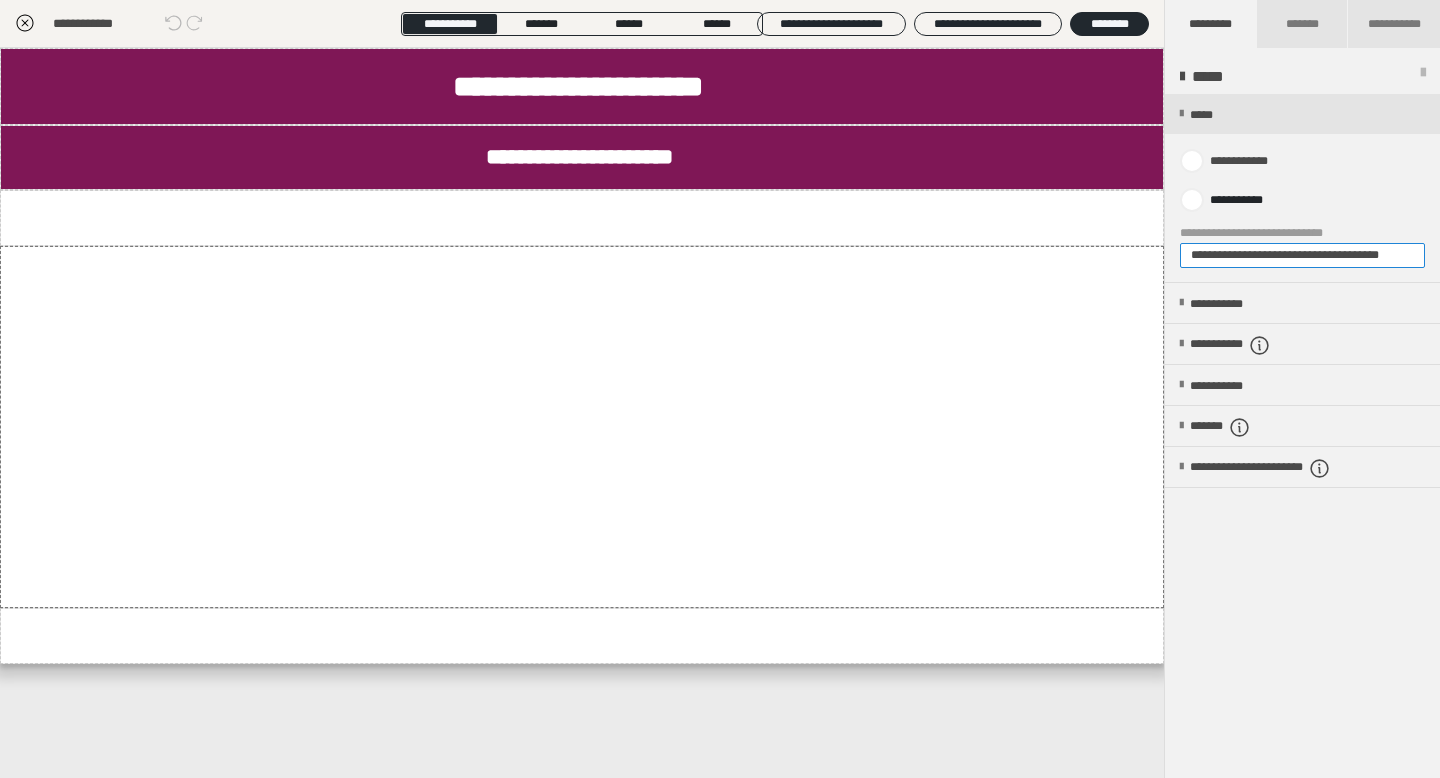 click on "**********" at bounding box center [1302, 255] 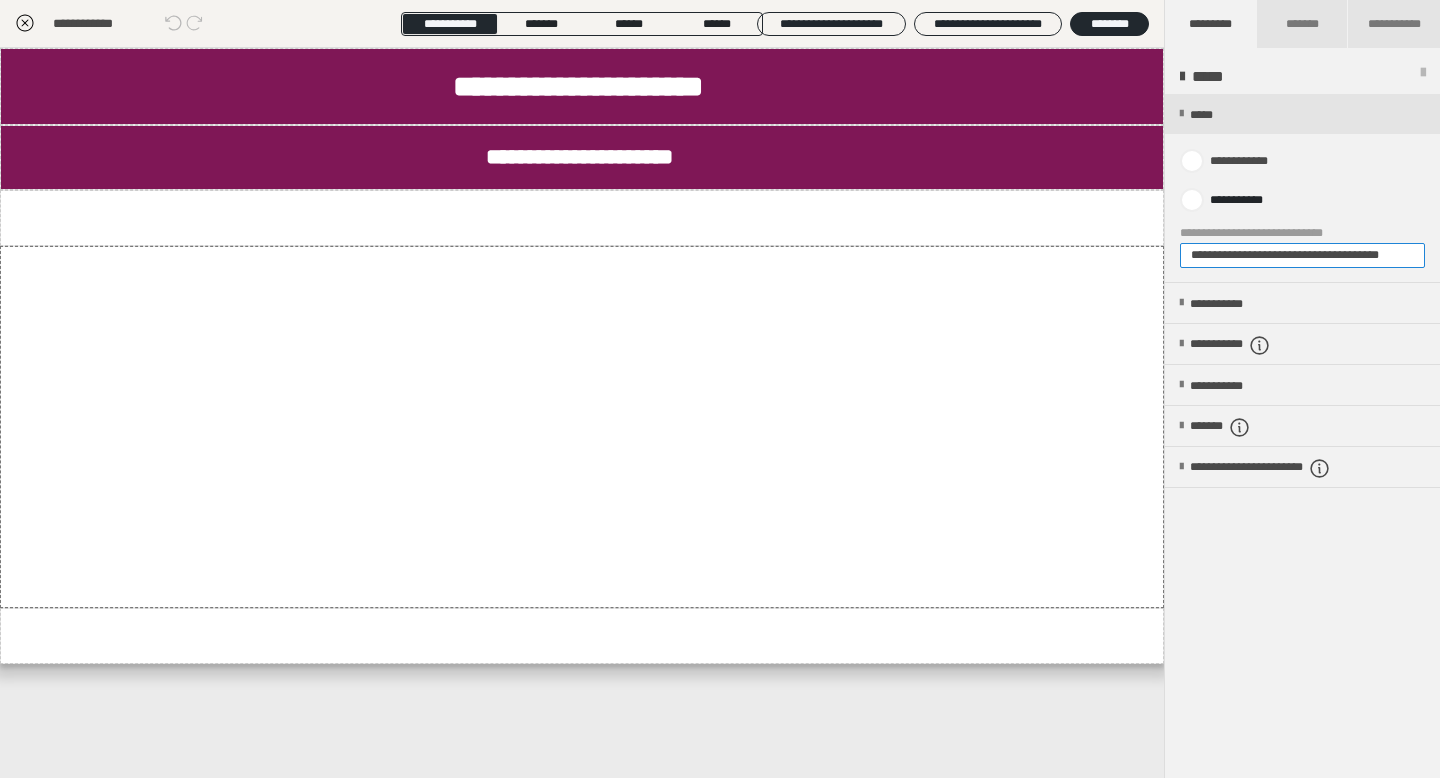 paste on "*" 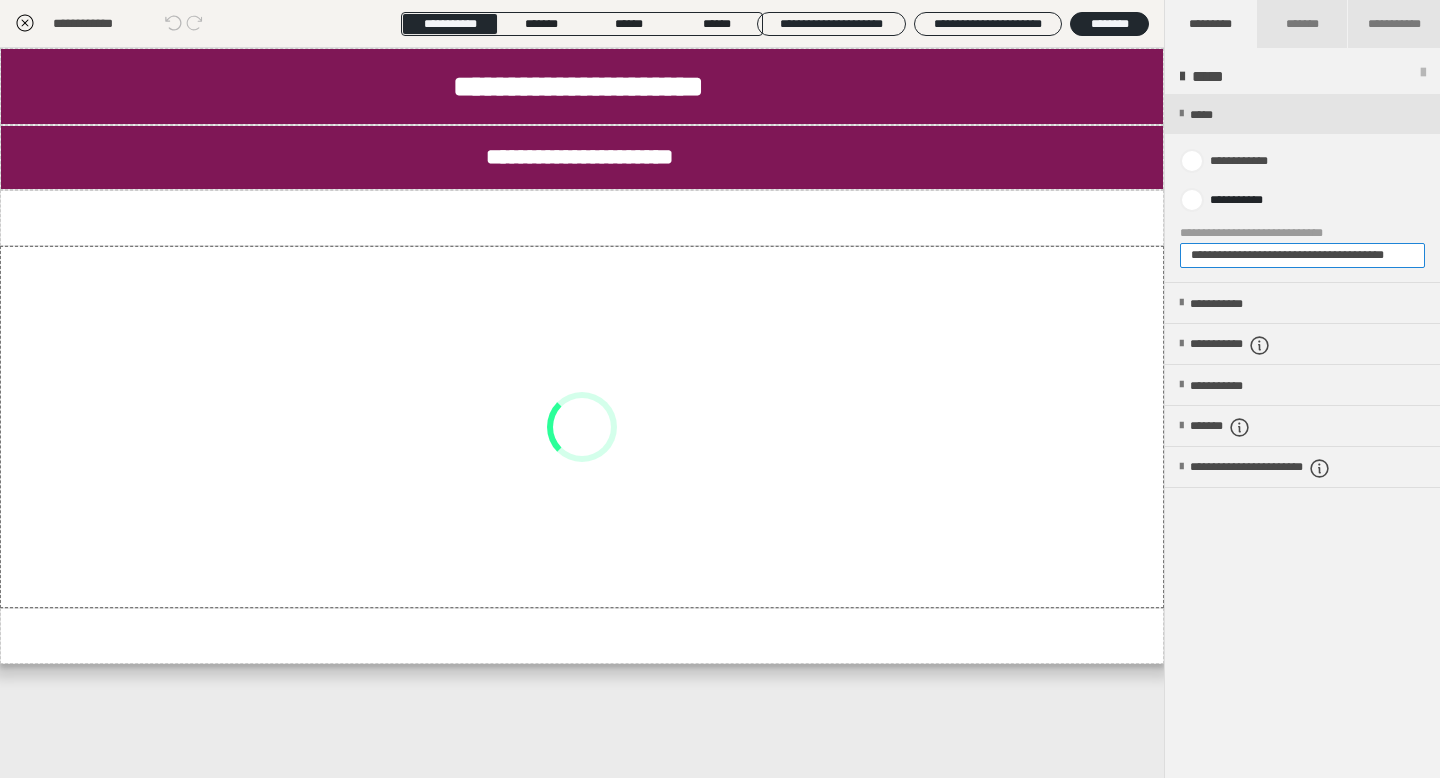 scroll, scrollTop: 0, scrollLeft: 32, axis: horizontal 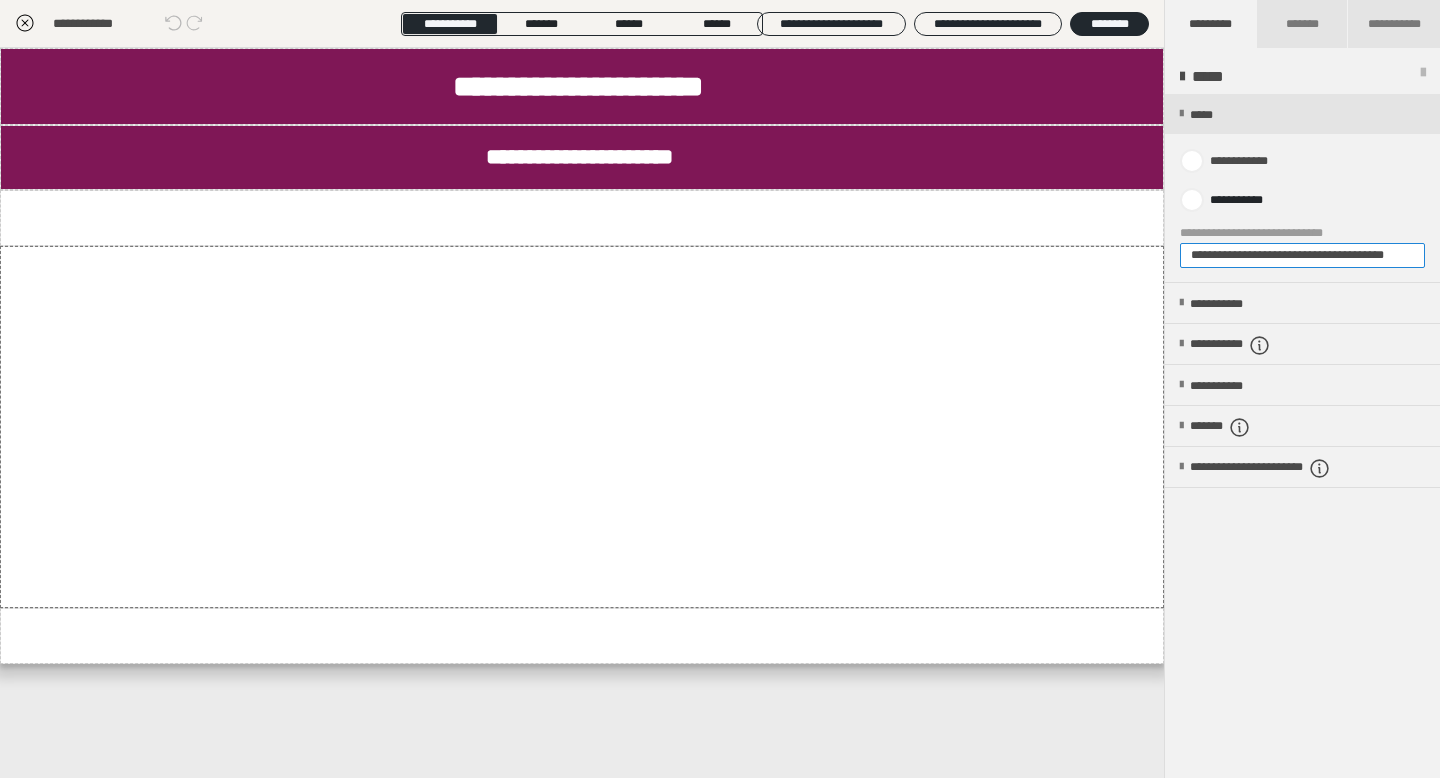 type on "**********" 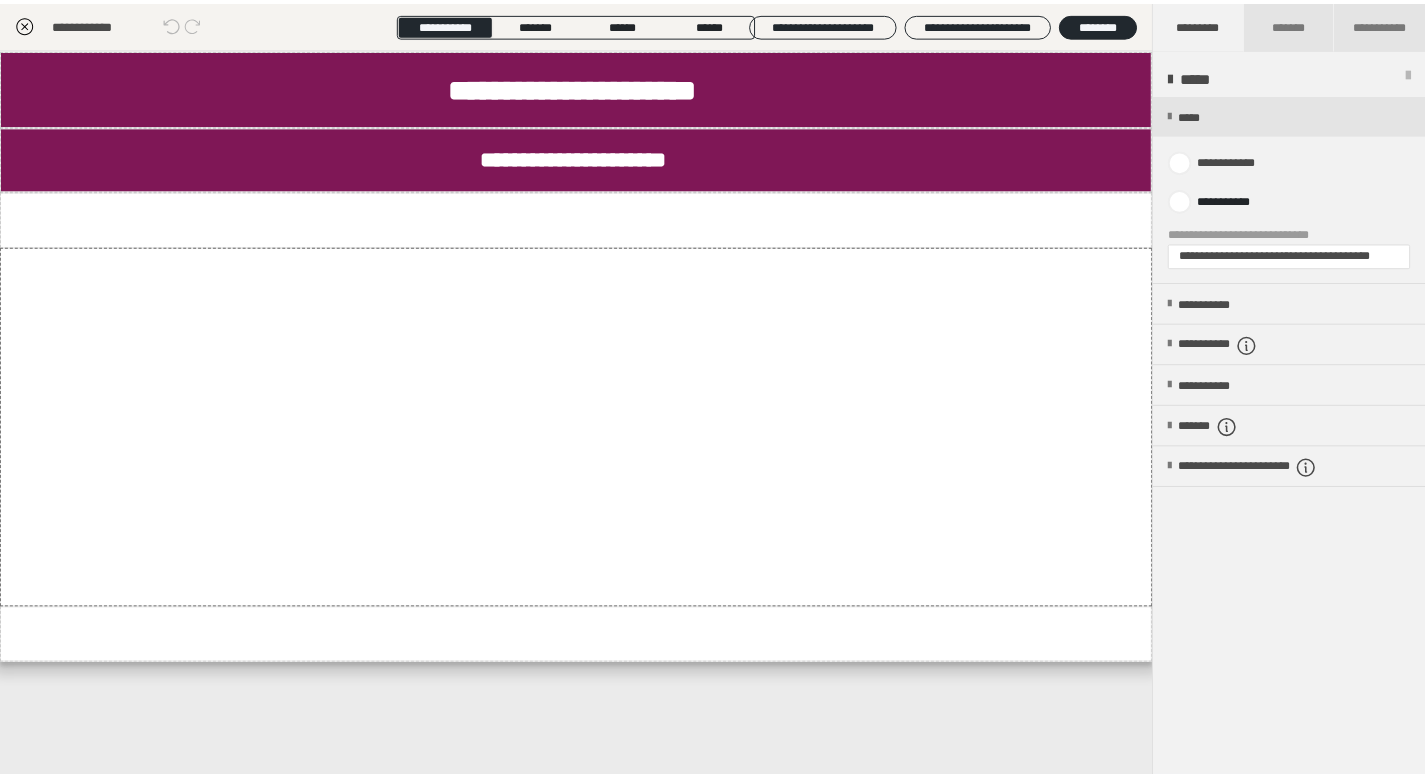 scroll, scrollTop: 0, scrollLeft: 0, axis: both 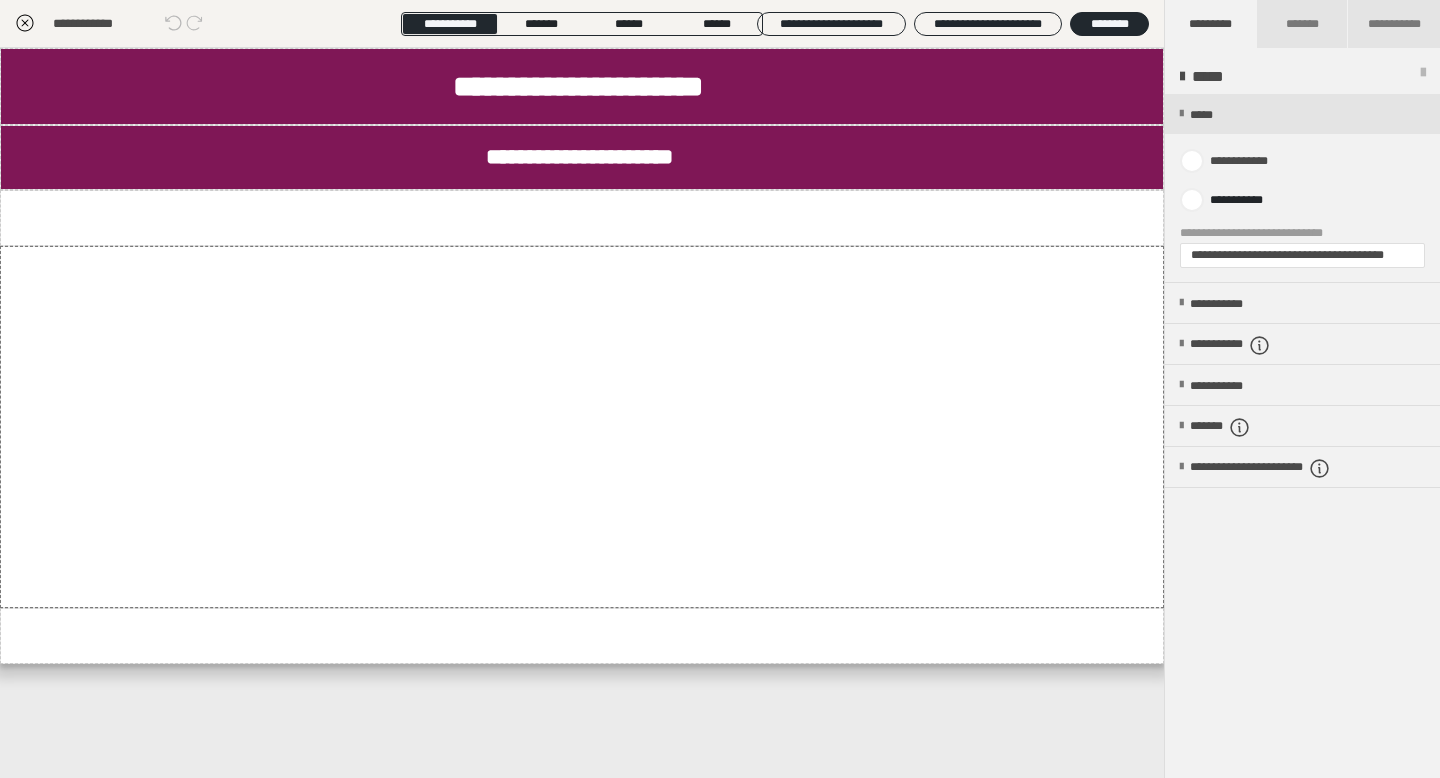 click 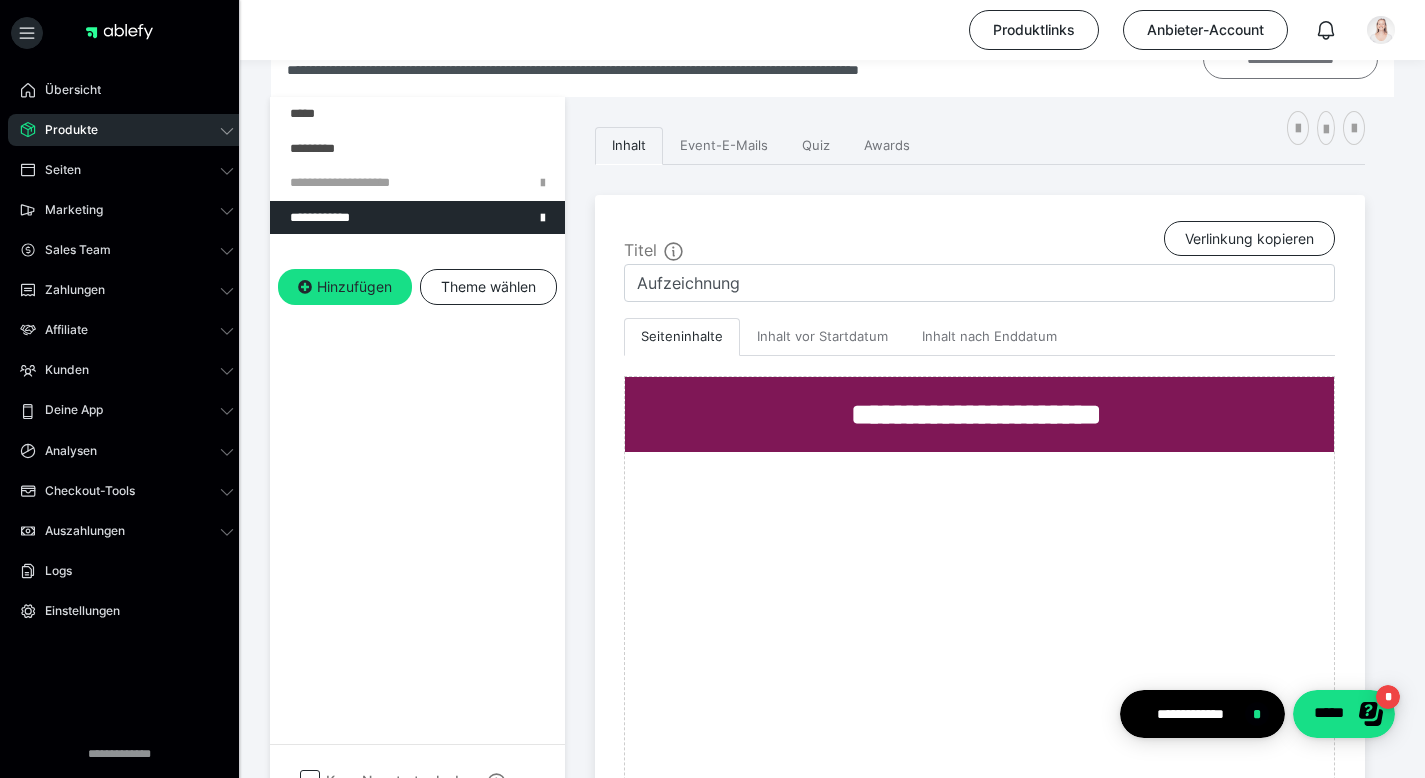 scroll, scrollTop: 246, scrollLeft: 0, axis: vertical 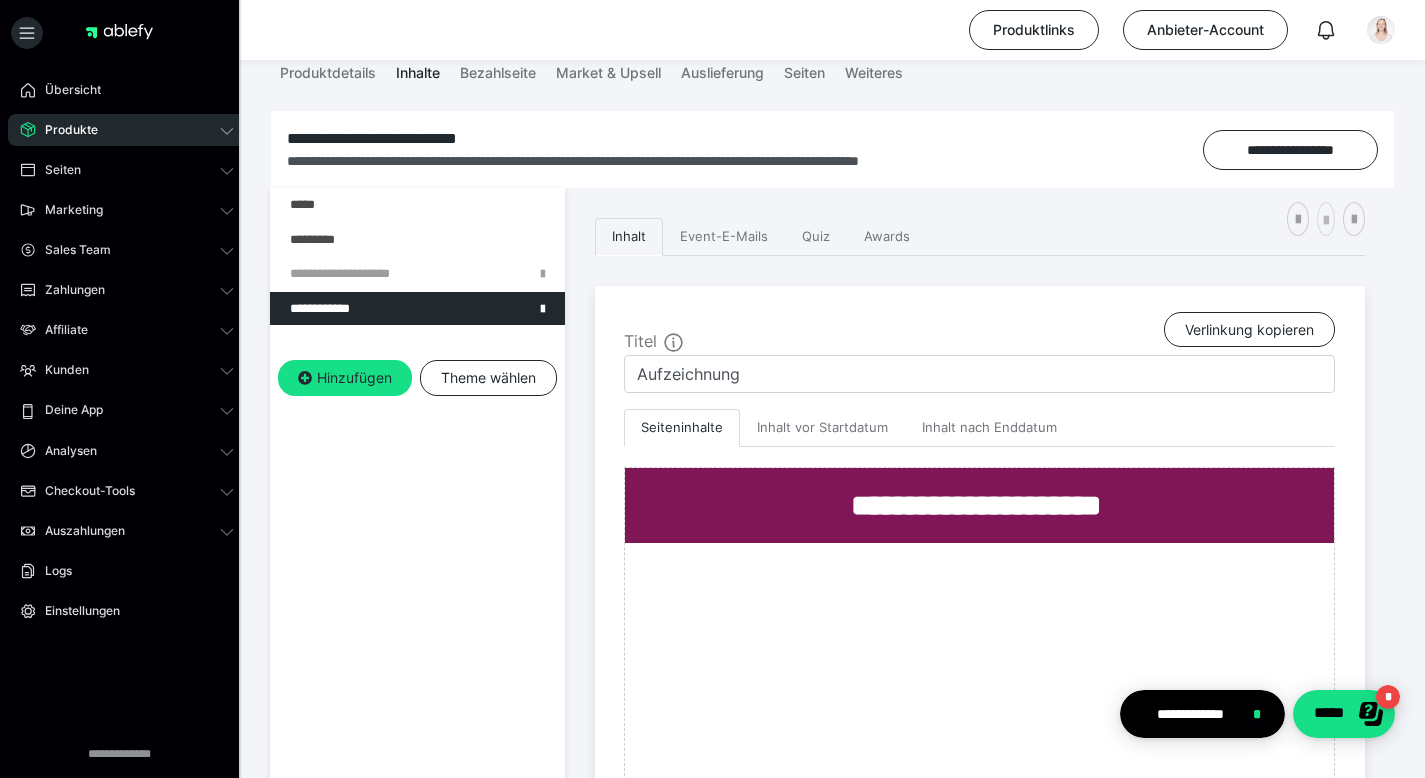 click at bounding box center [1326, 221] 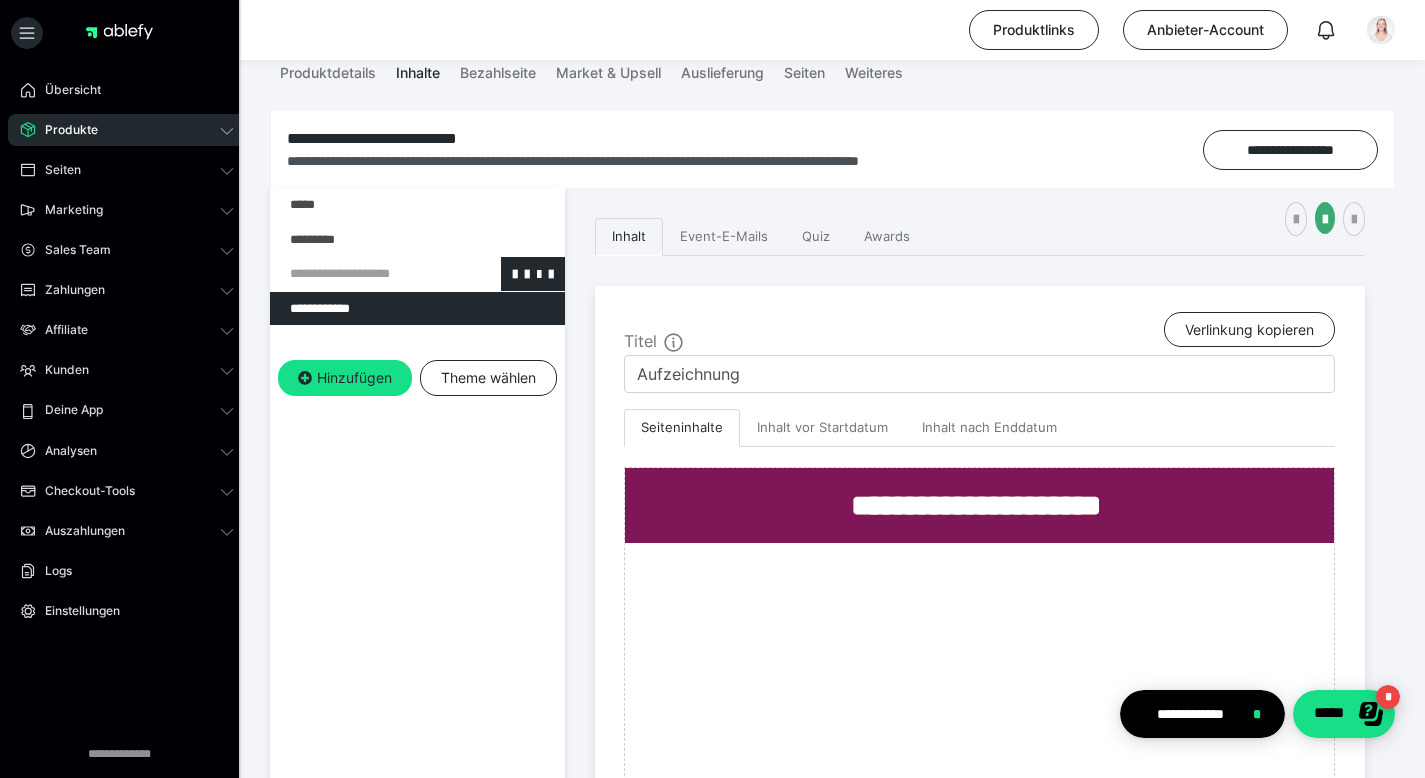 click at bounding box center [365, 274] 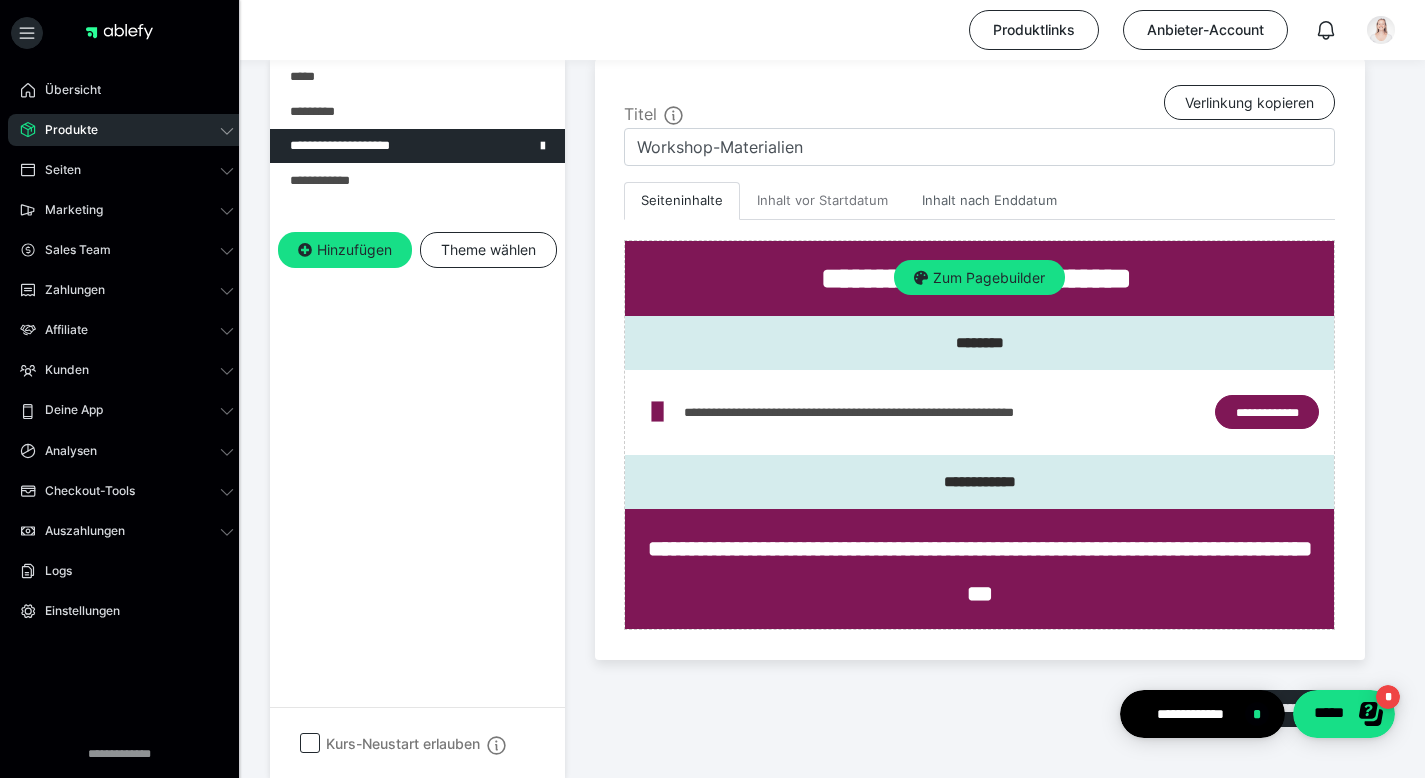 scroll, scrollTop: 445, scrollLeft: 0, axis: vertical 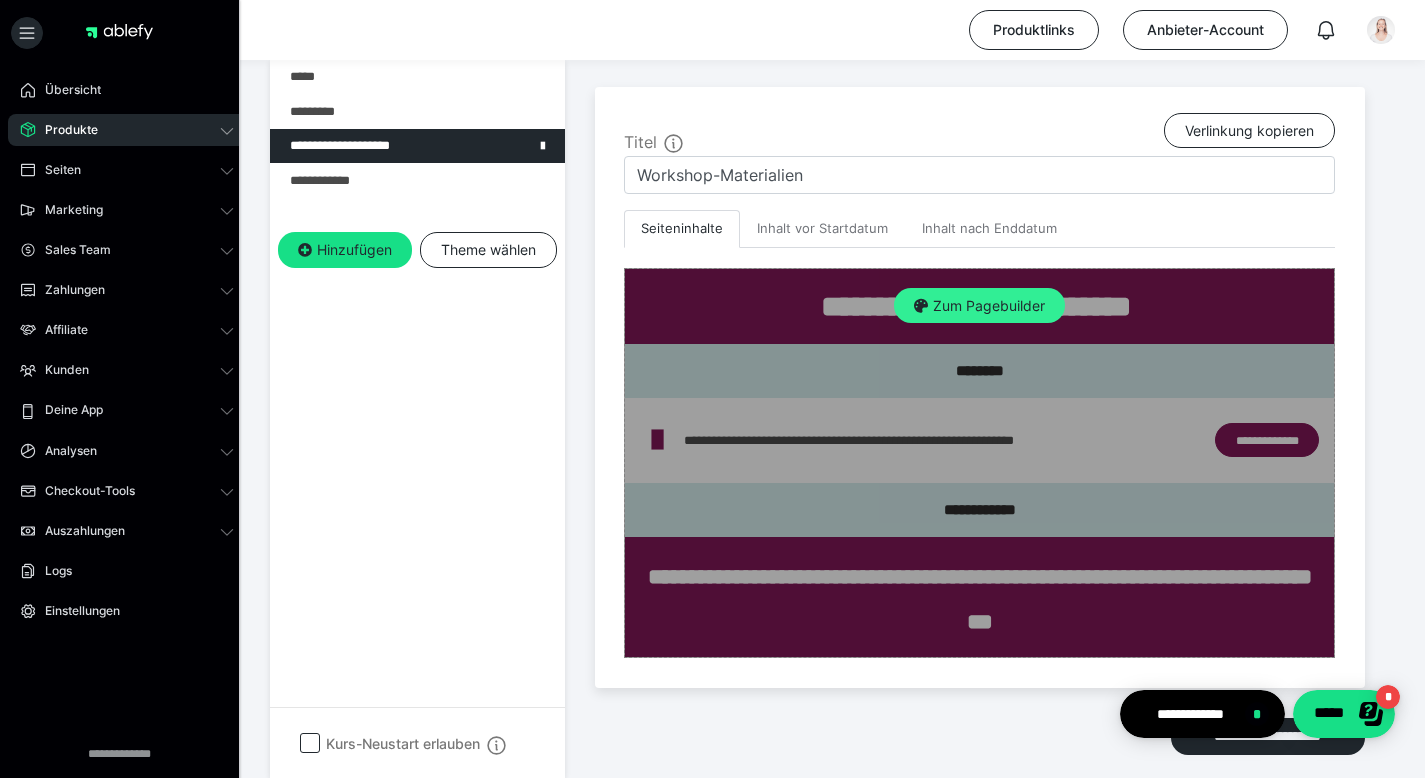 click on "Zum Pagebuilder" at bounding box center [979, 306] 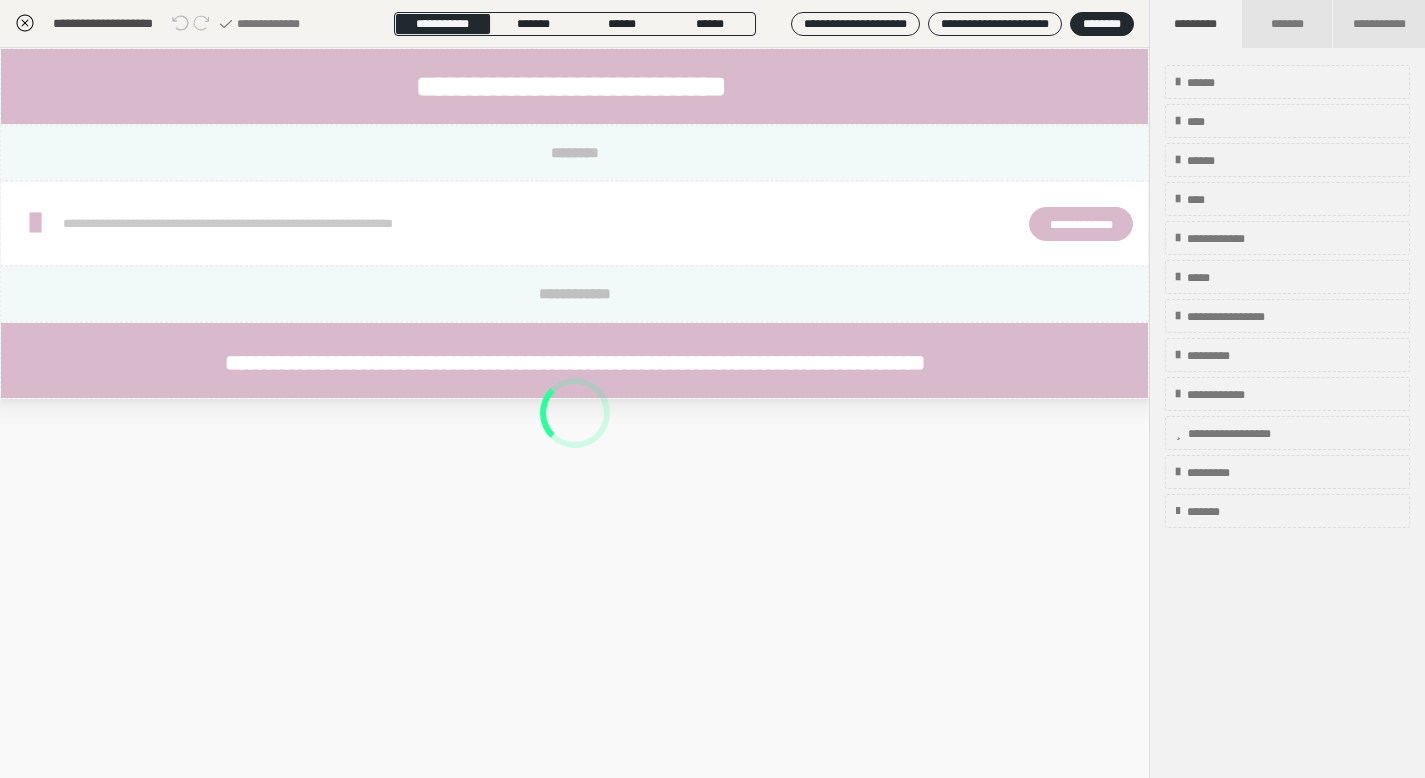scroll, scrollTop: 374, scrollLeft: 0, axis: vertical 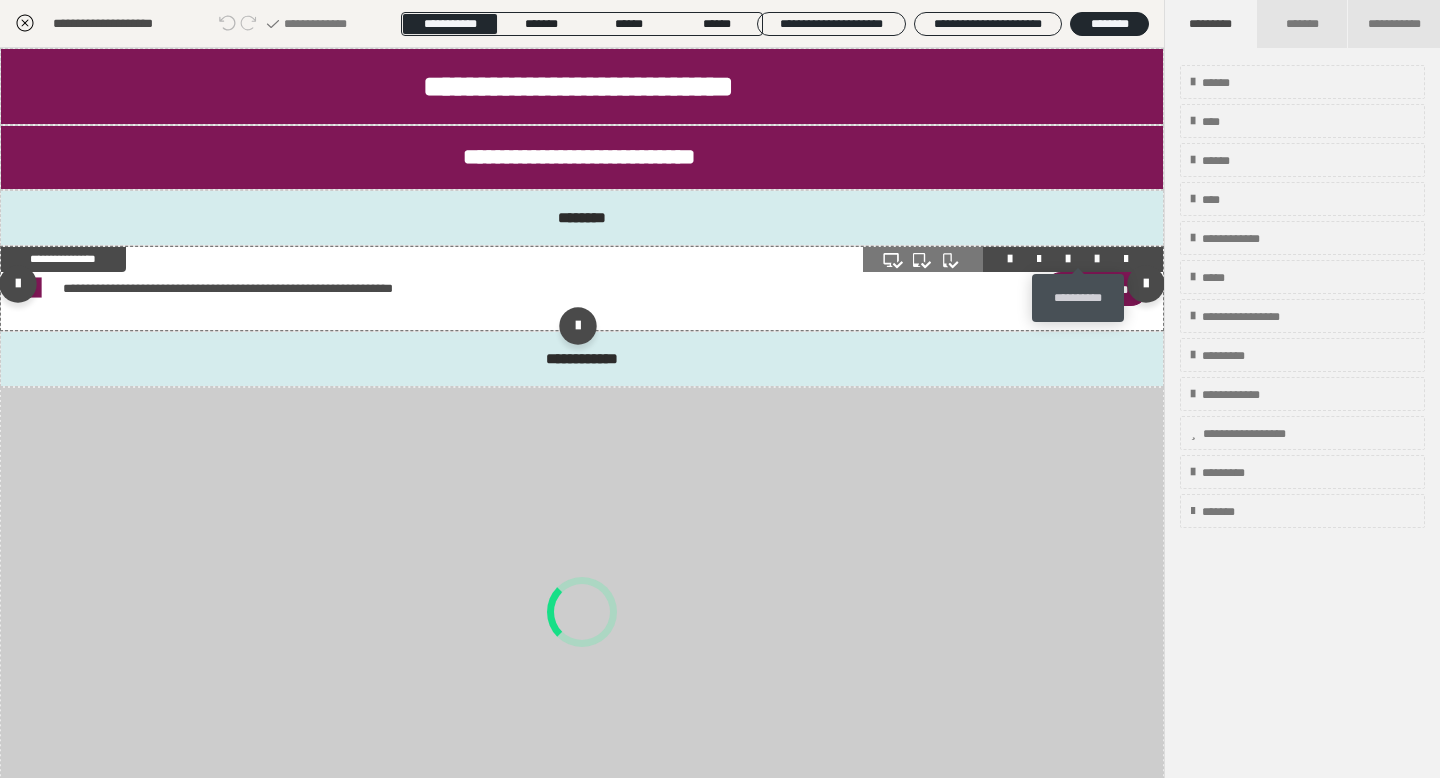 click at bounding box center [1097, 259] 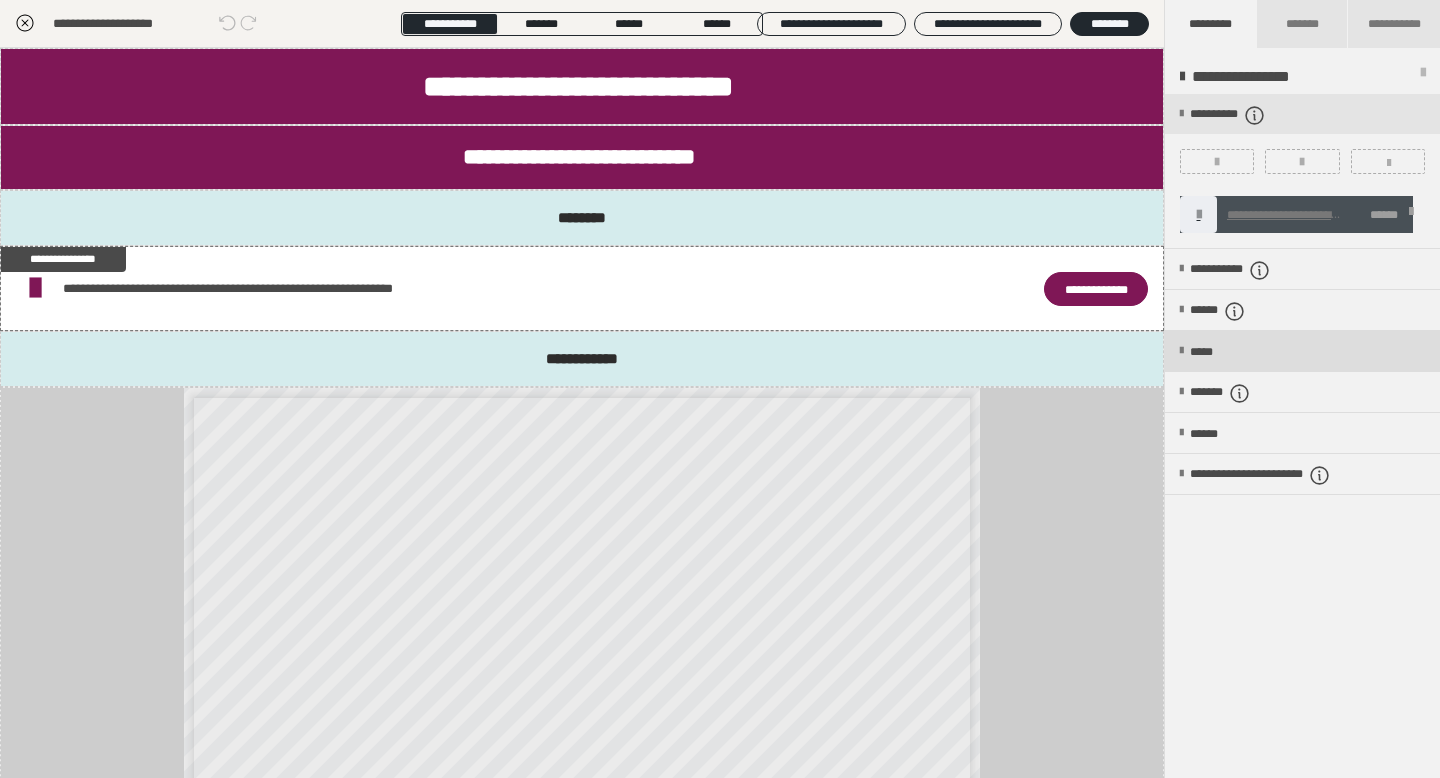 click on "*****" at bounding box center (1302, 351) 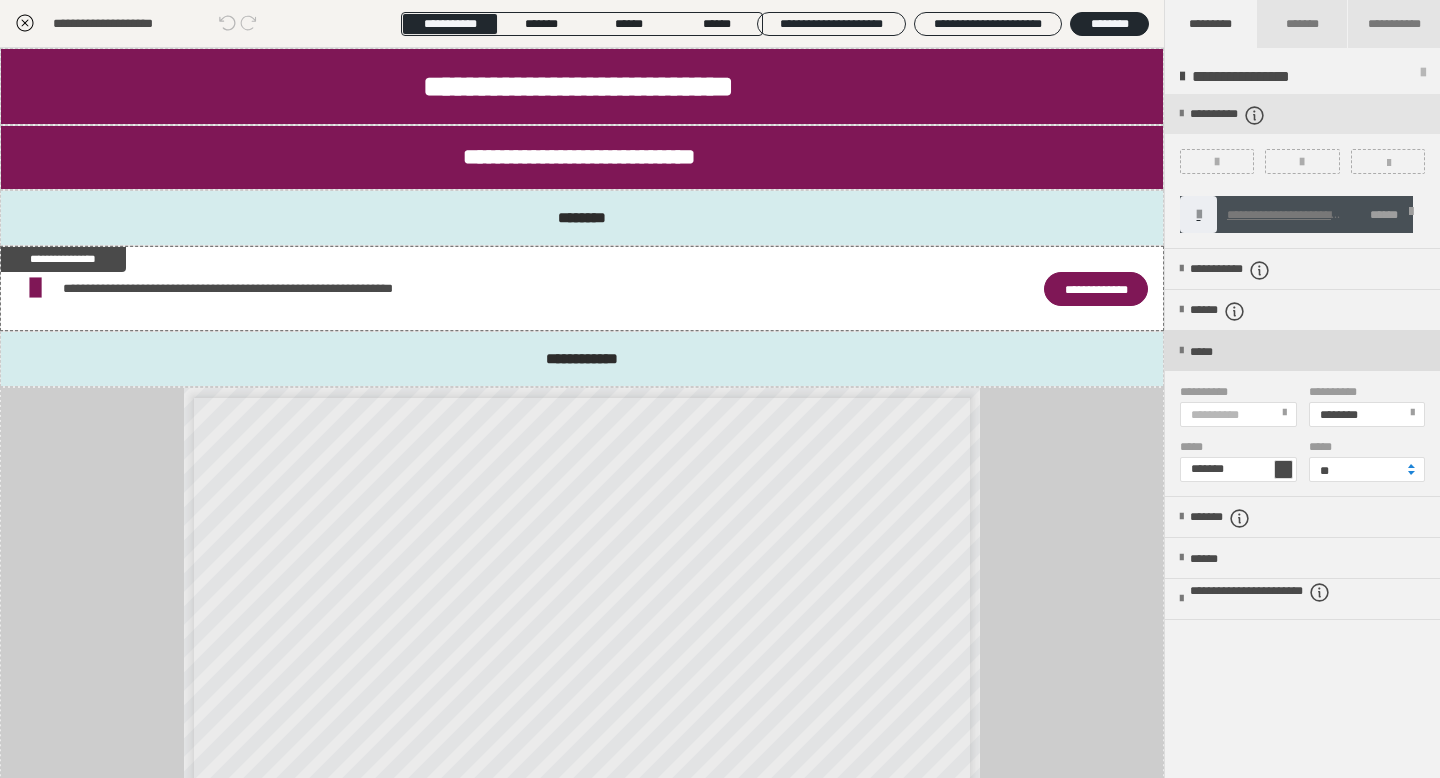 click on "*****" at bounding box center (1302, 351) 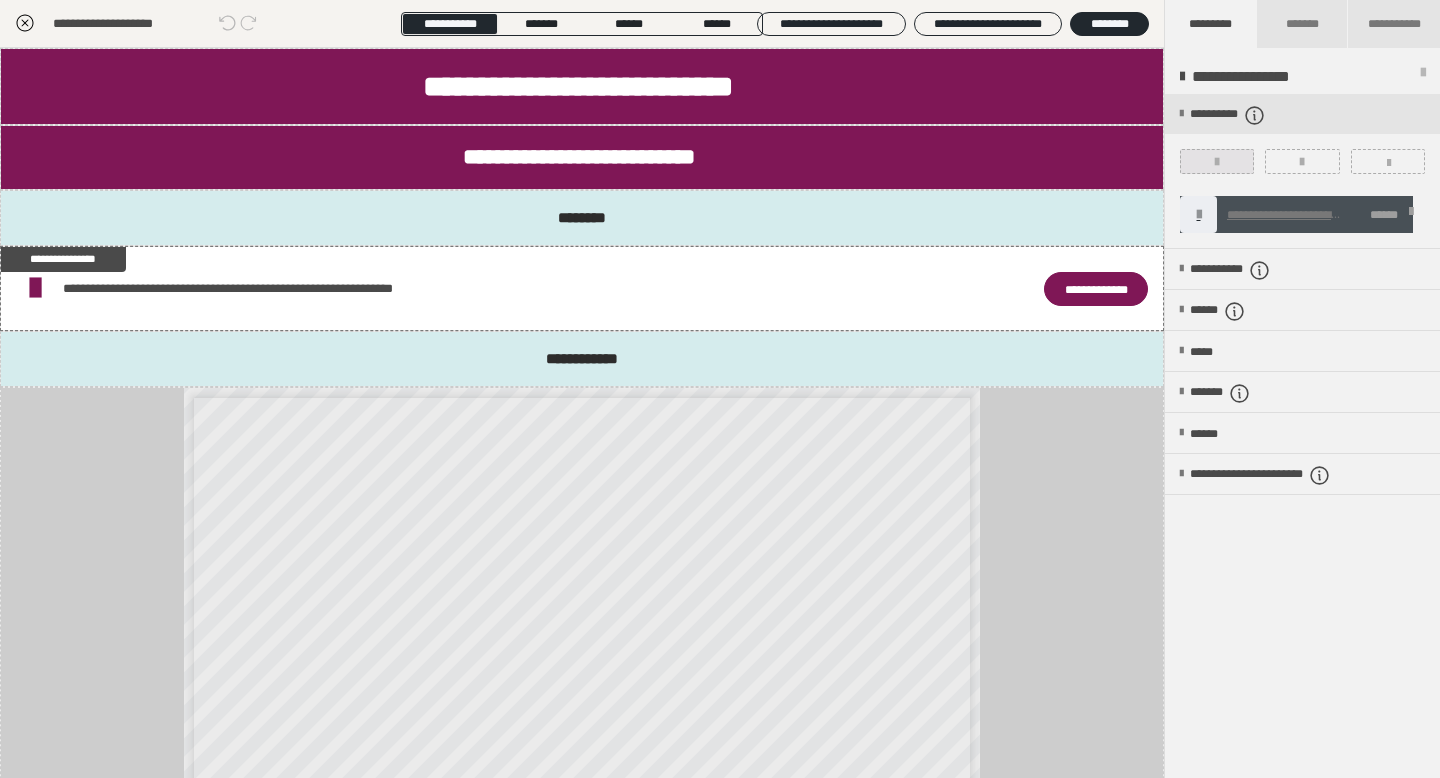 click at bounding box center (1217, 161) 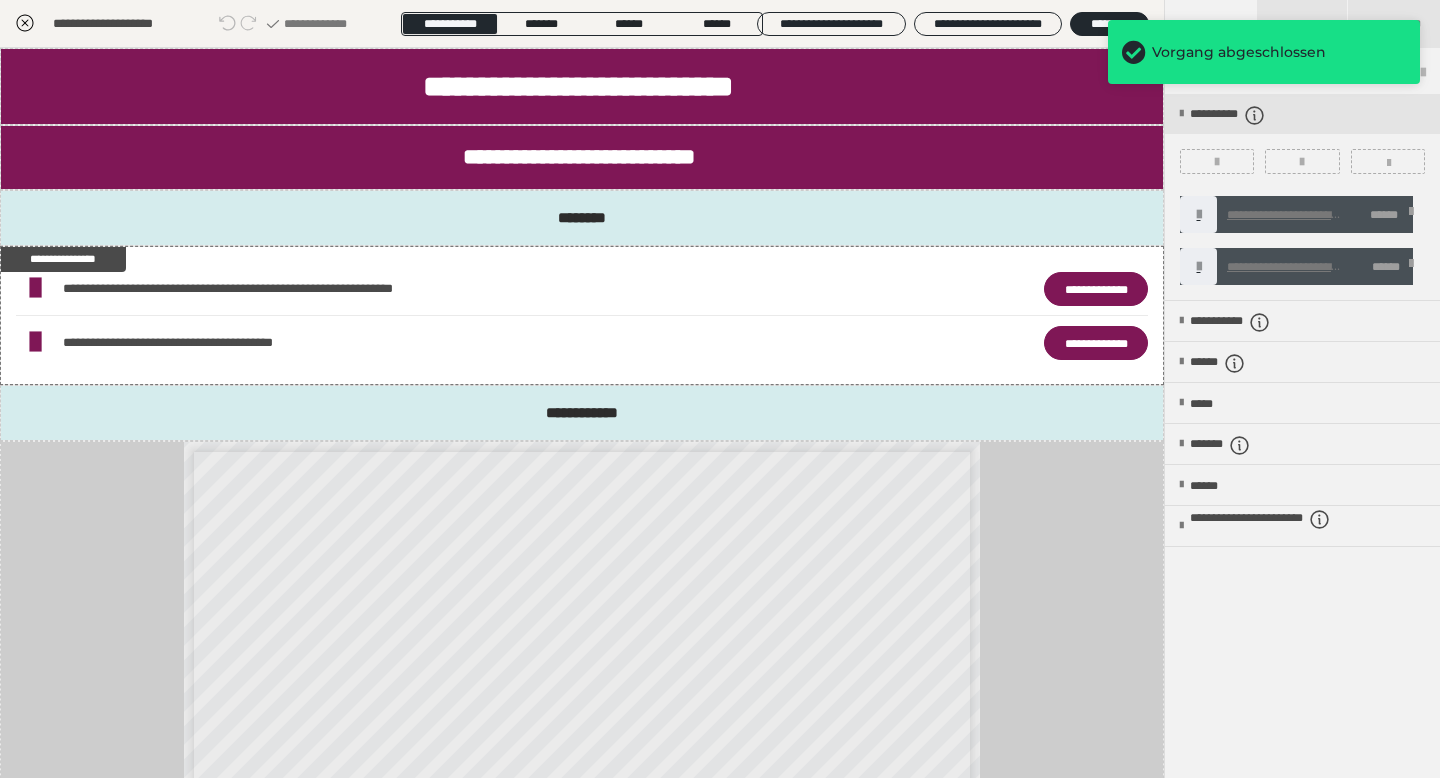click at bounding box center (1411, 267) 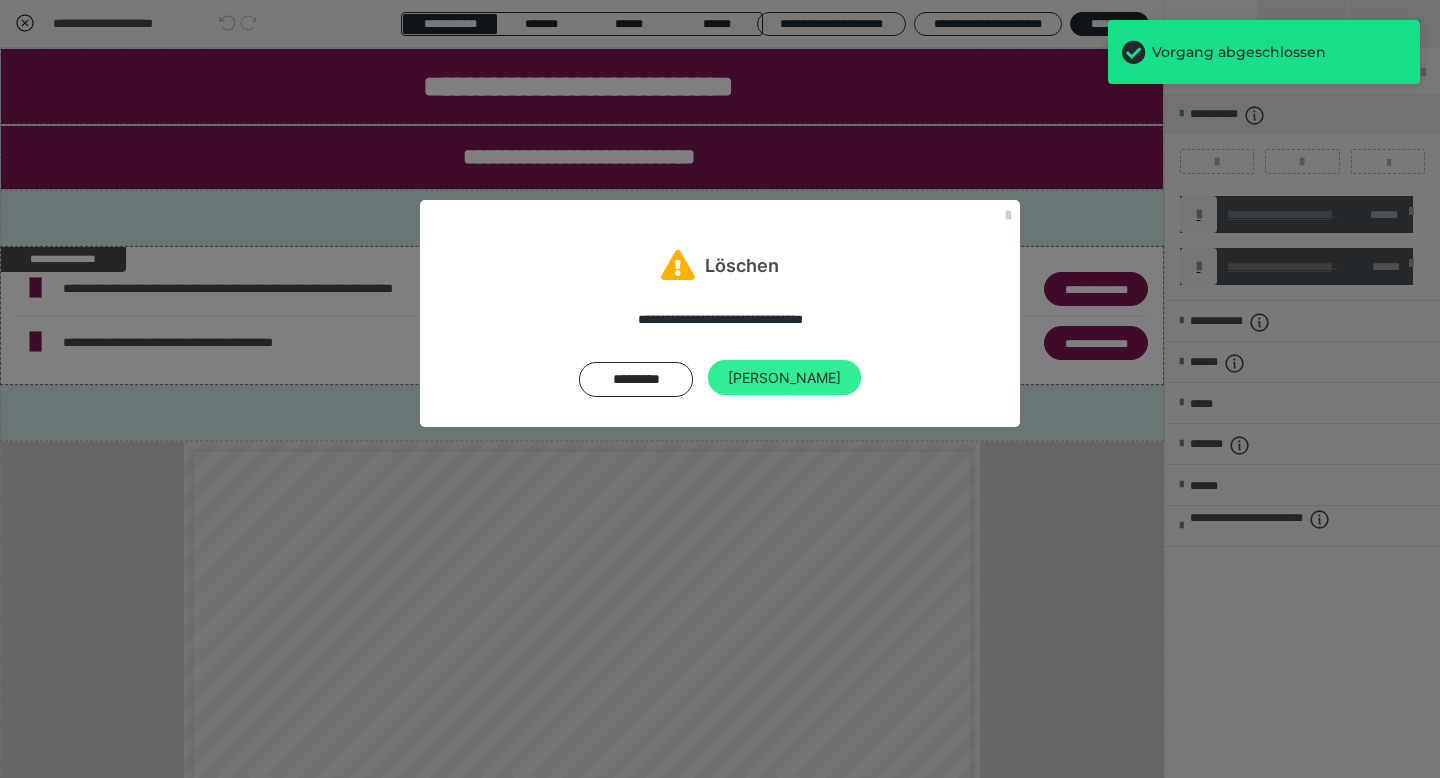 click on "[PERSON_NAME]" at bounding box center (784, 378) 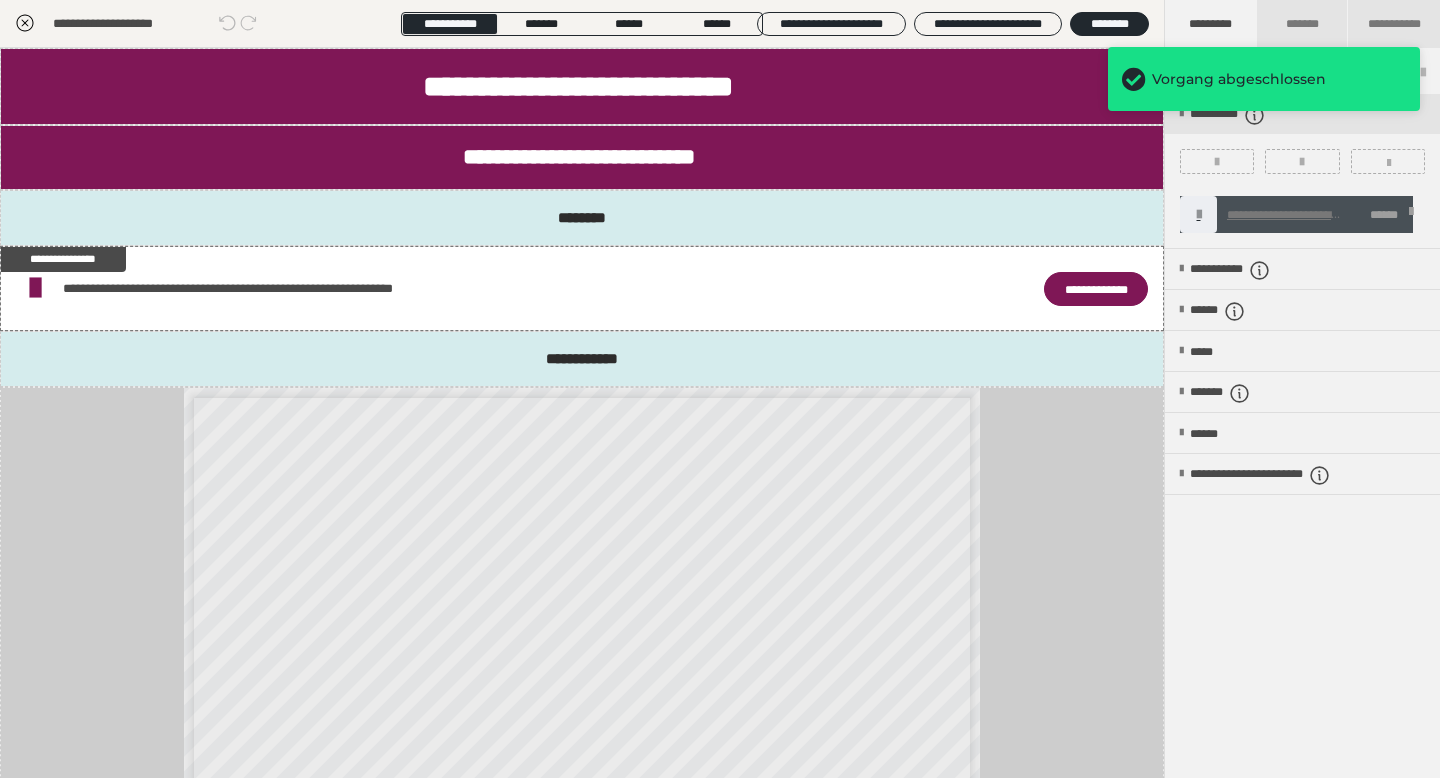 click at bounding box center [1411, 215] 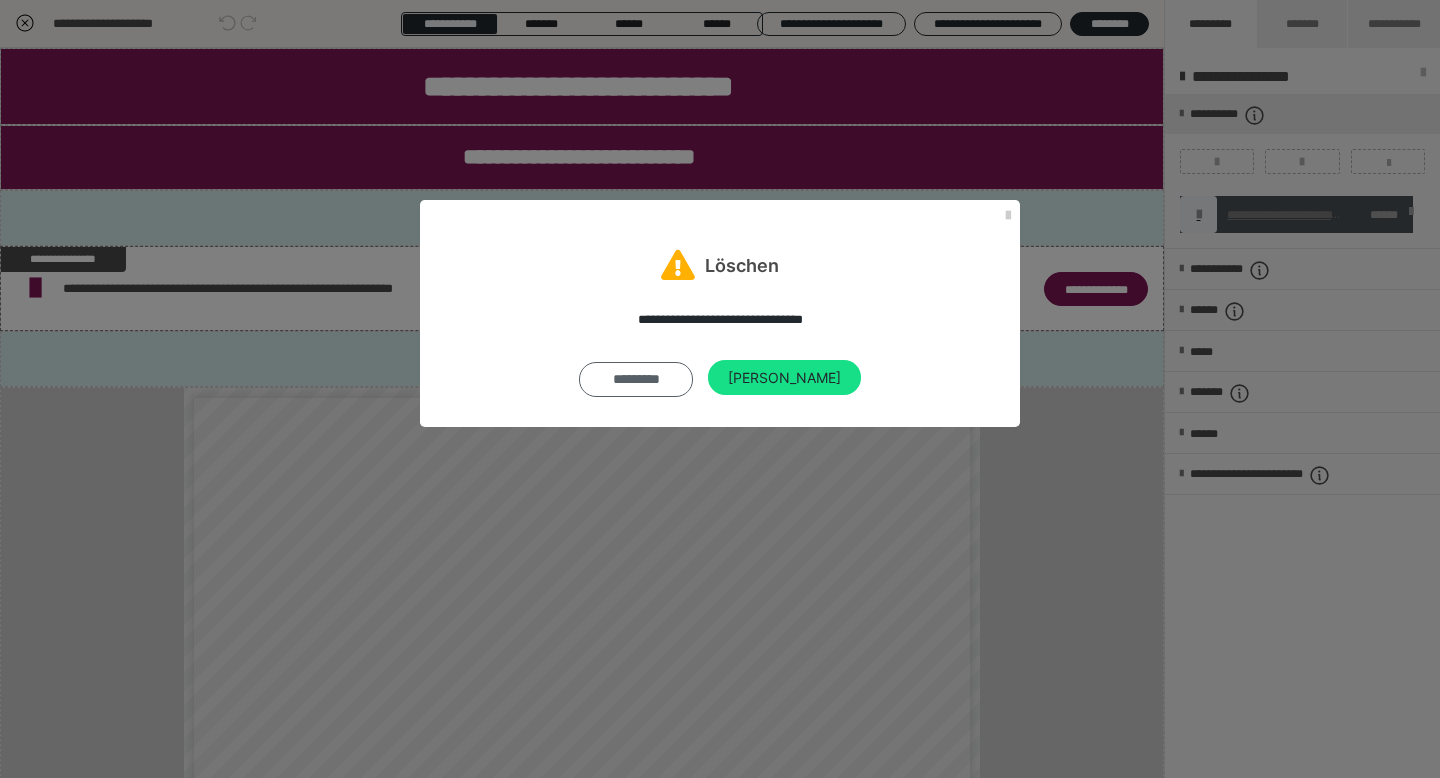 click on "*********" at bounding box center [636, 380] 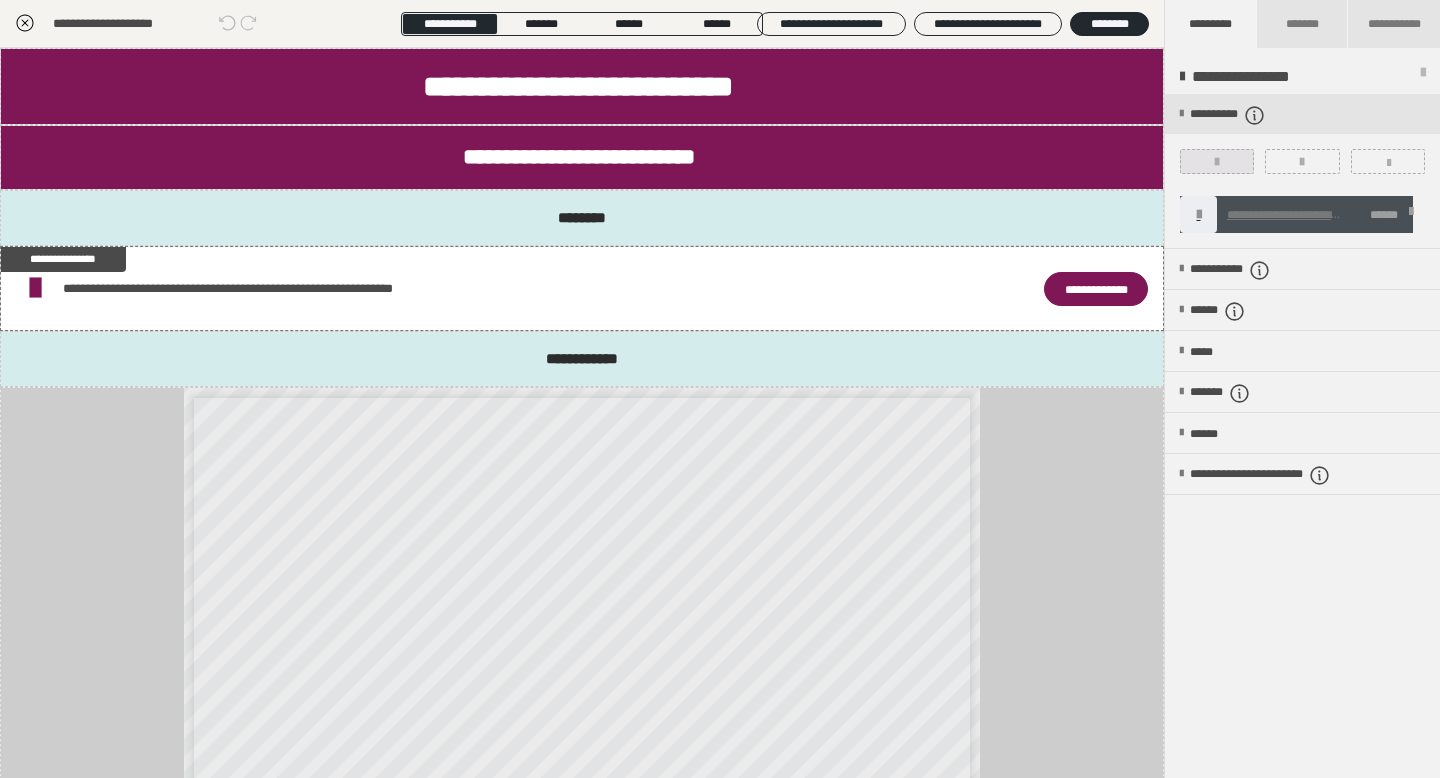 click at bounding box center [1217, 161] 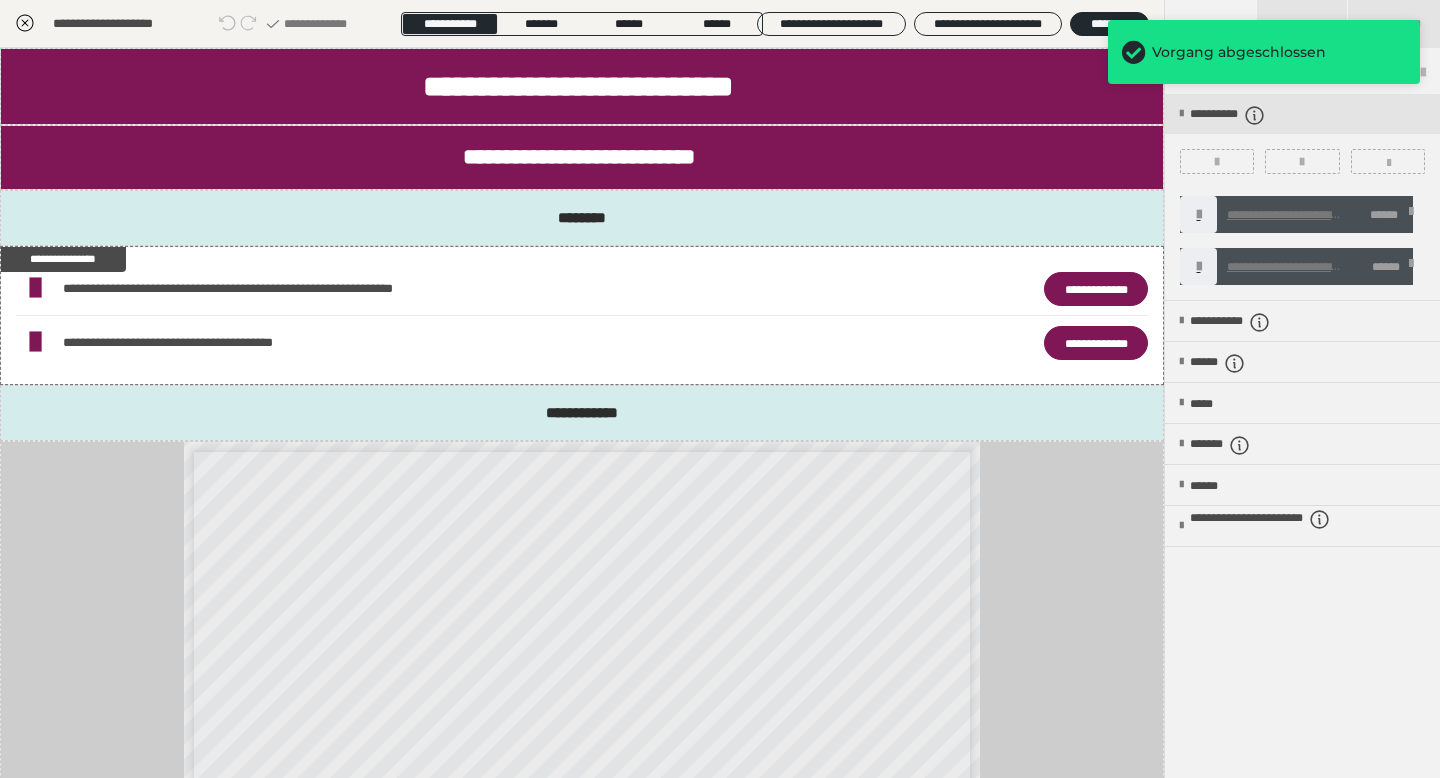 click at bounding box center [1411, 215] 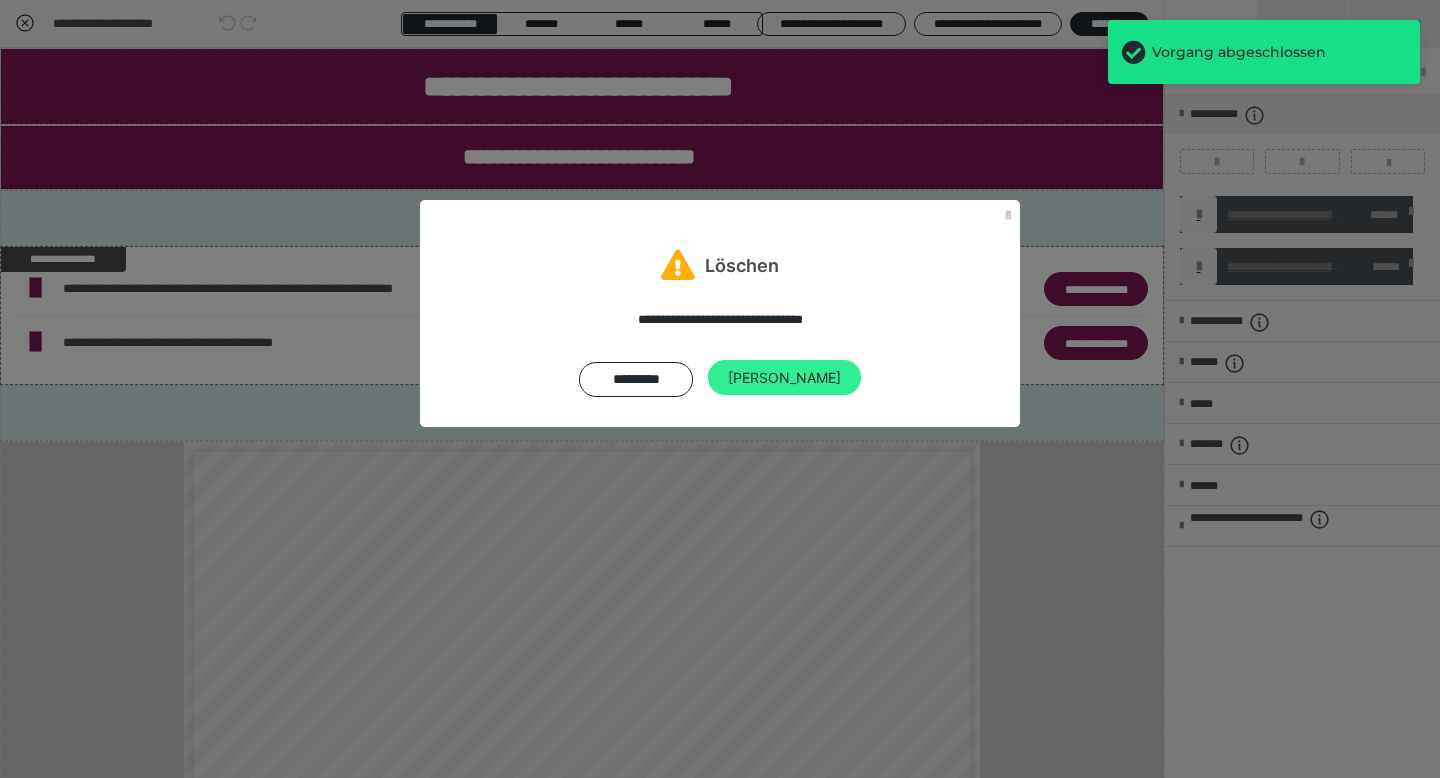 click on "[PERSON_NAME]" at bounding box center (784, 378) 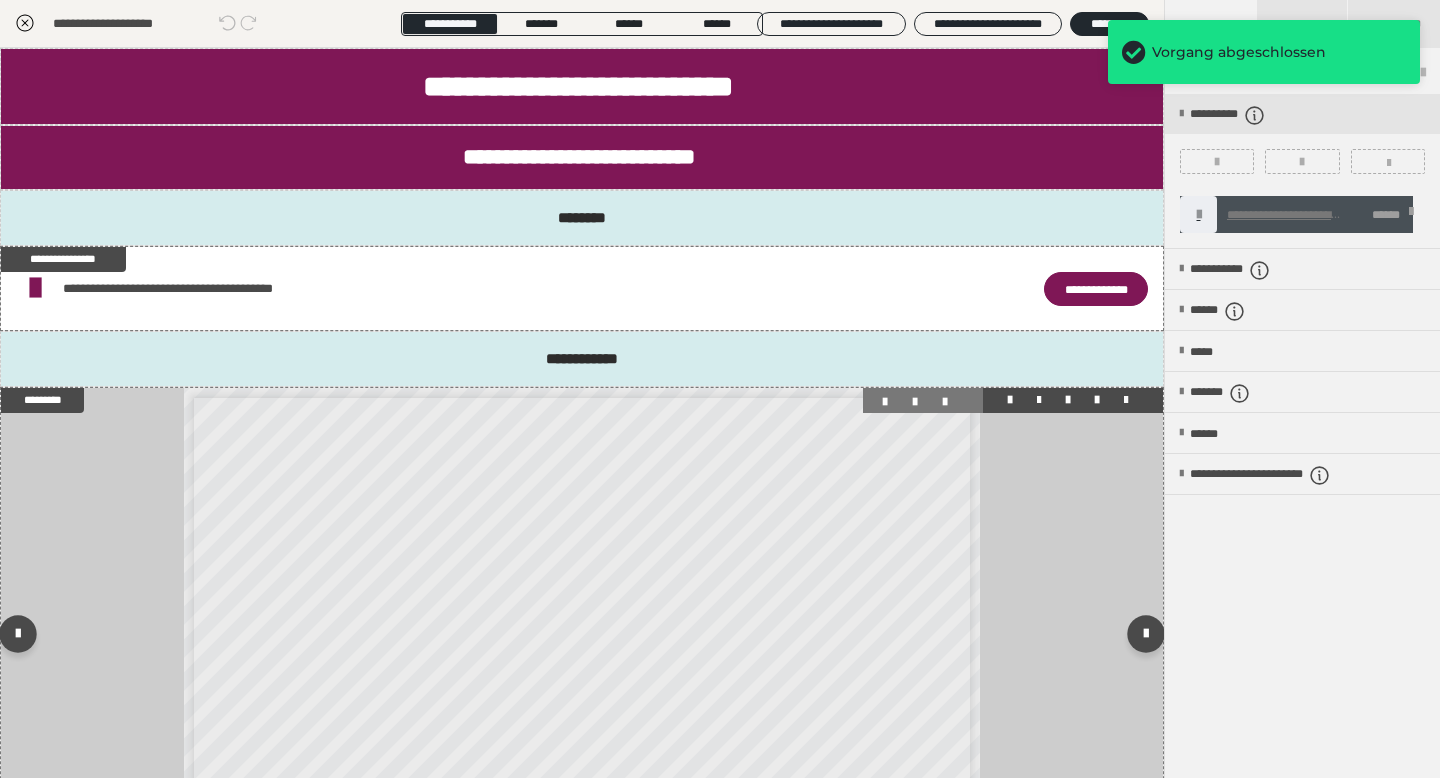 click at bounding box center (1126, 400) 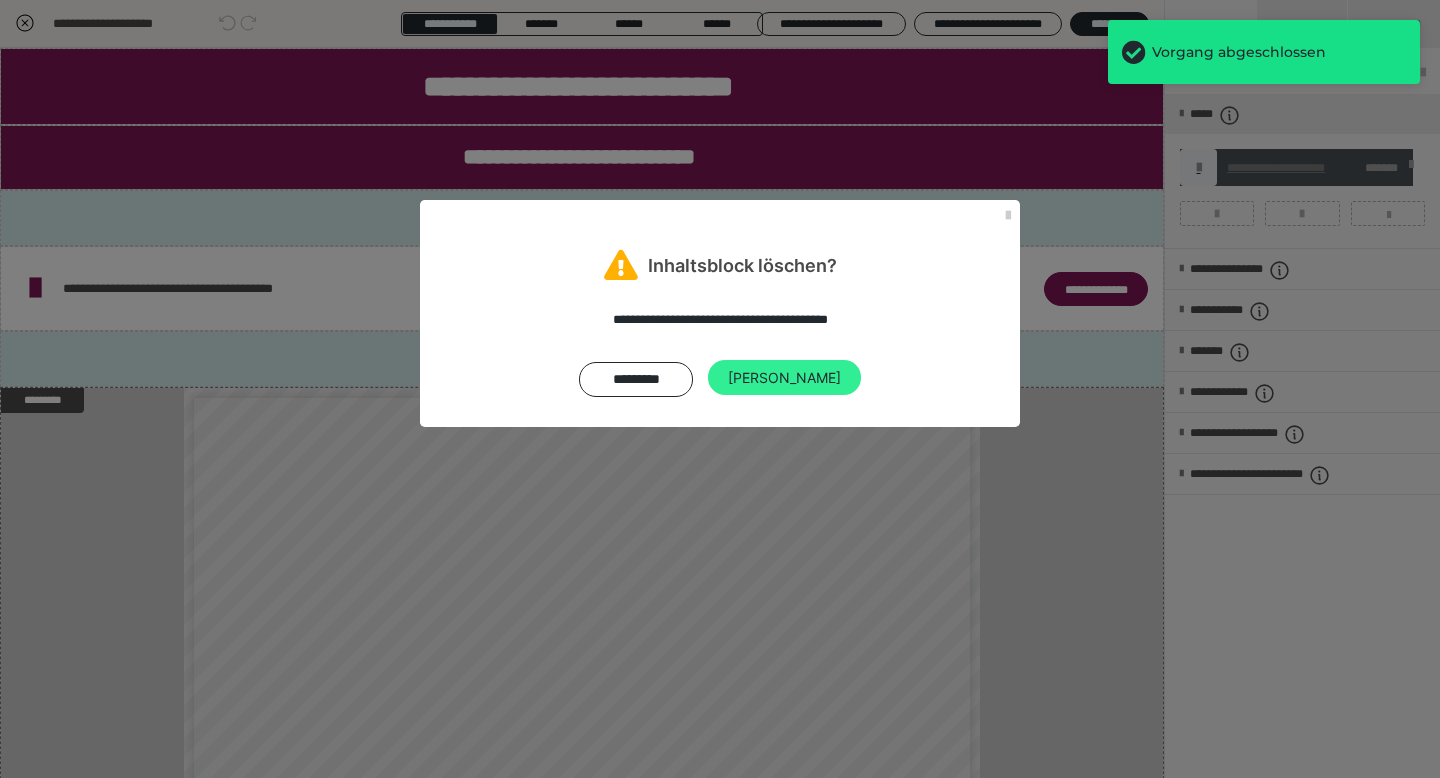 click on "[PERSON_NAME]" at bounding box center [784, 378] 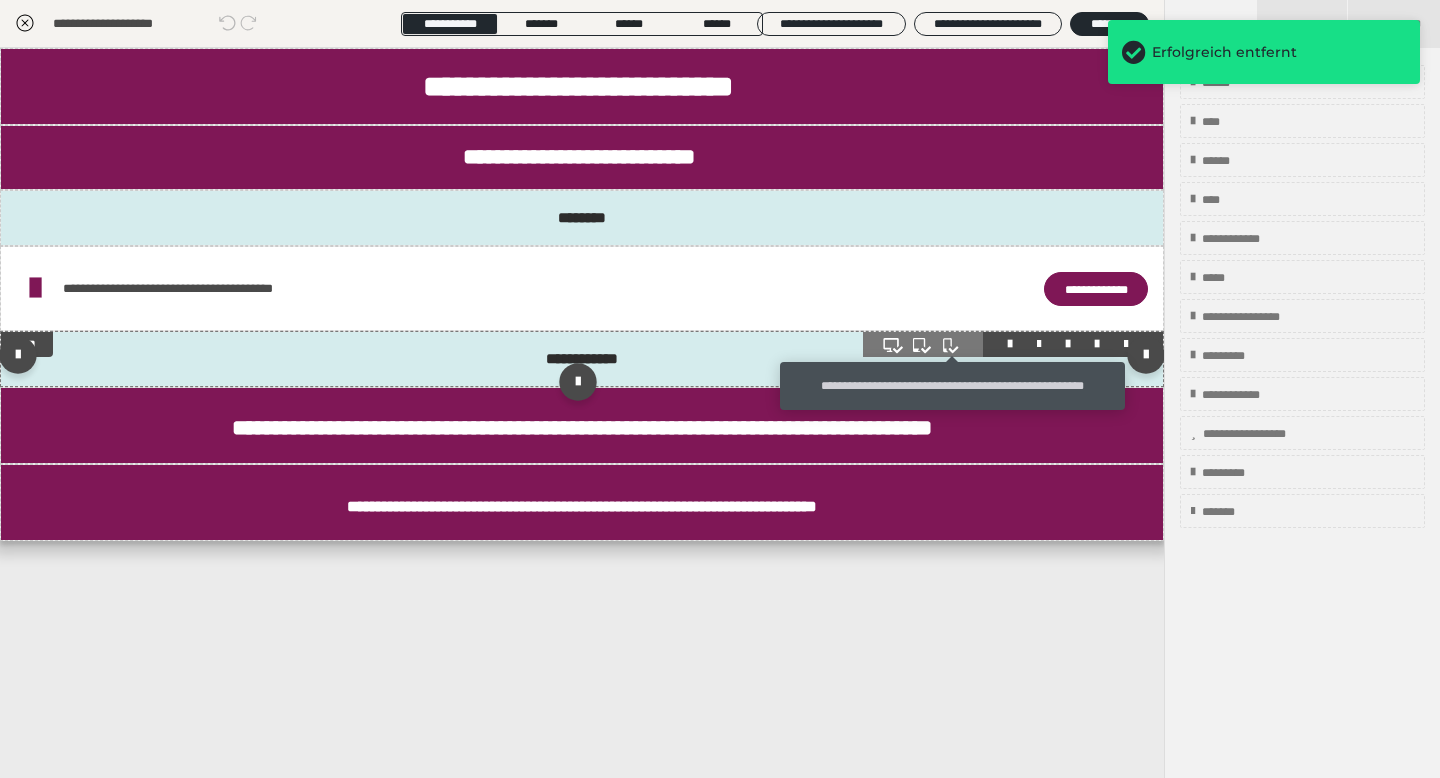 click 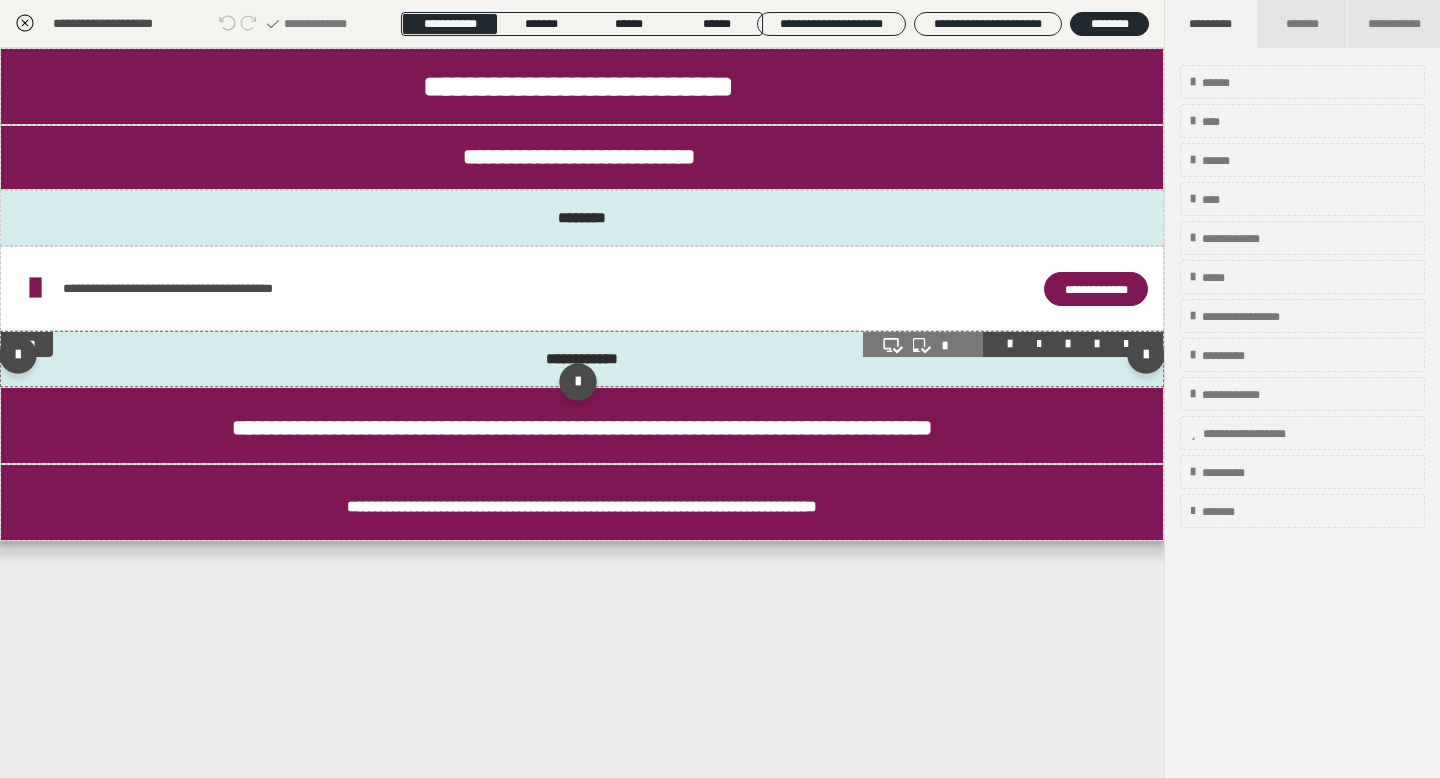 click 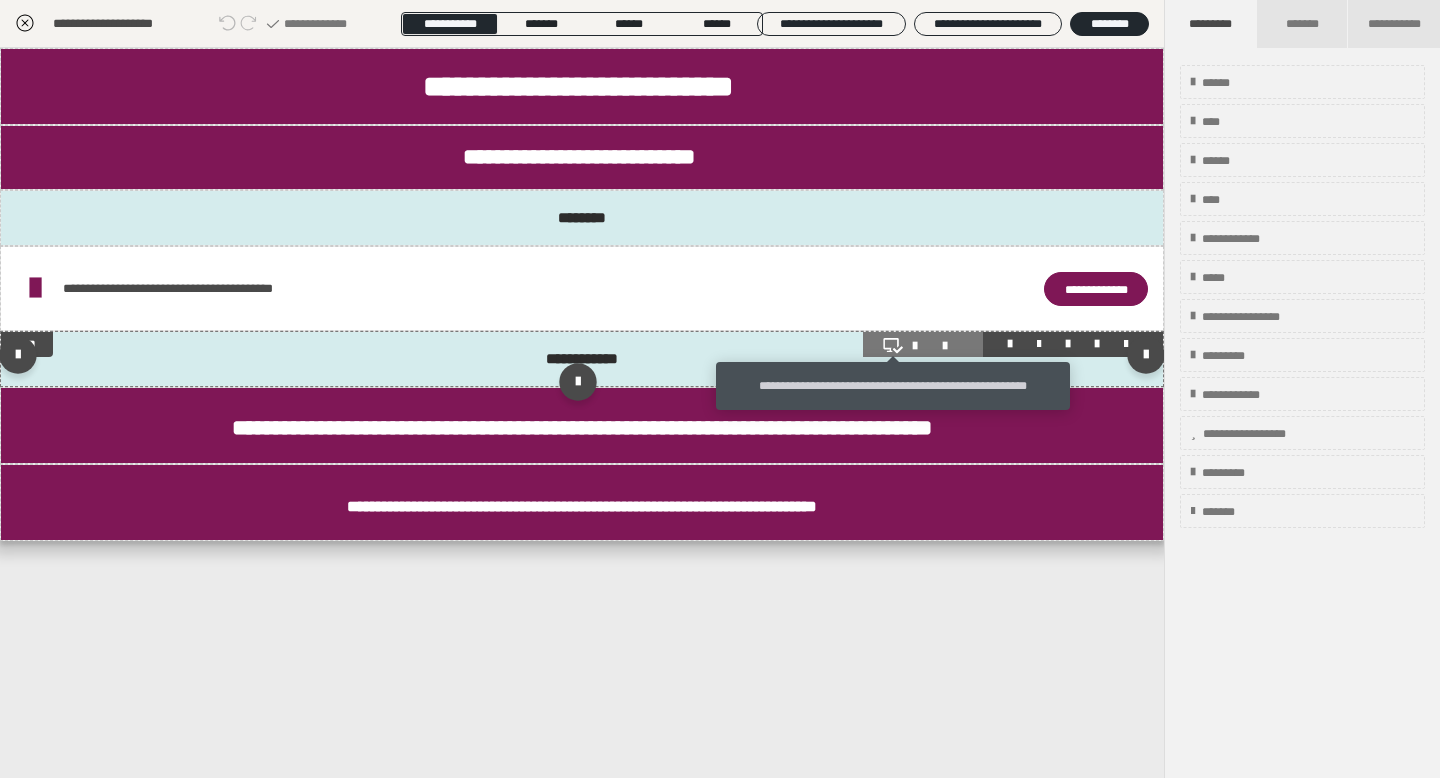 click 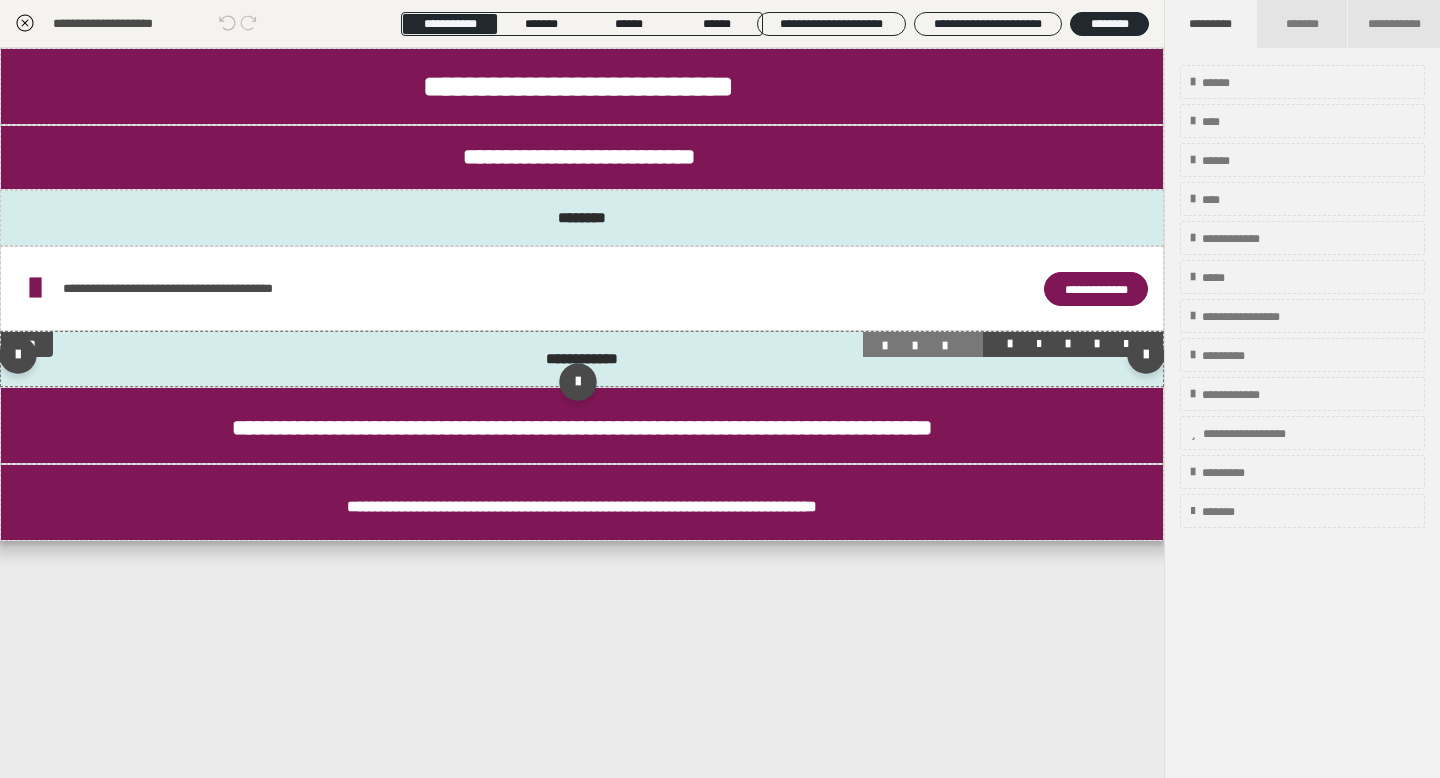 click 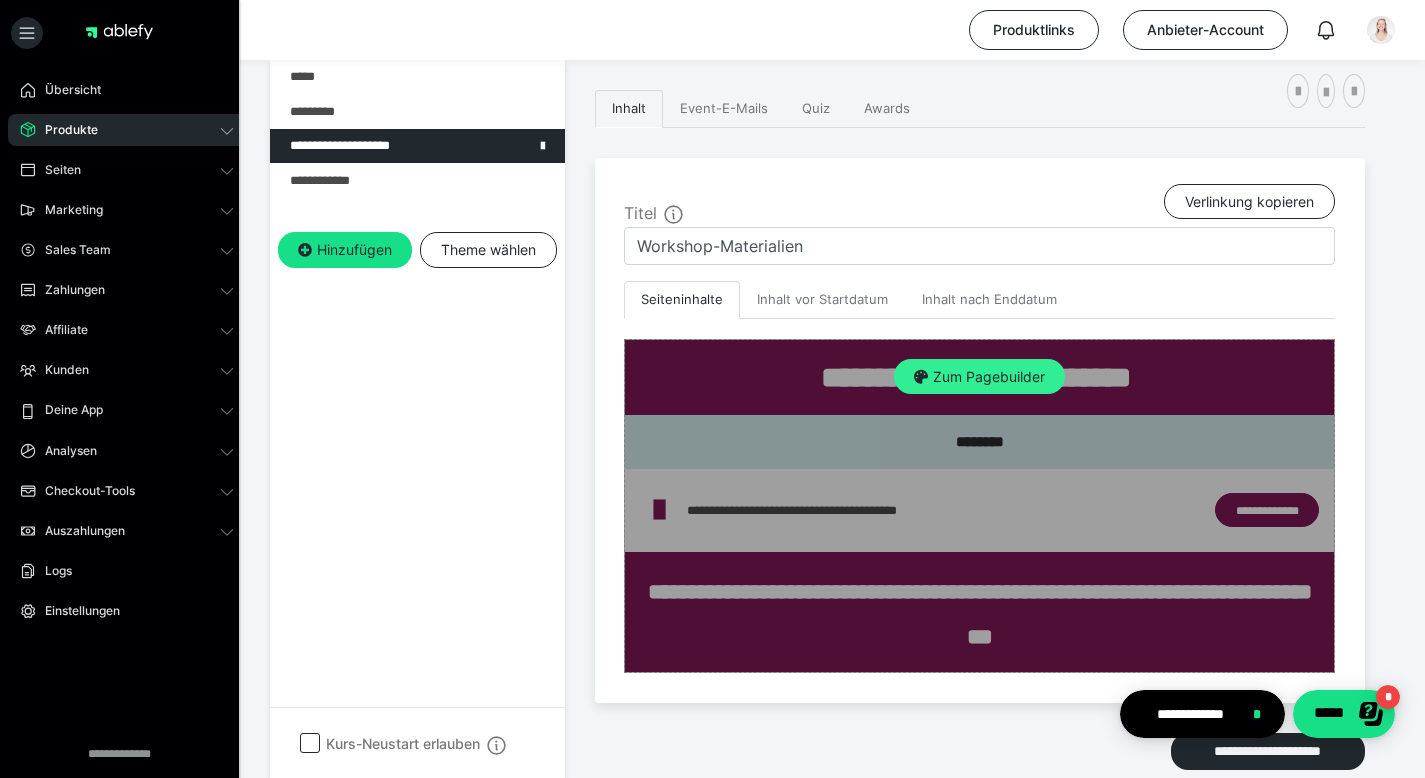 click on "Zum Pagebuilder" at bounding box center [979, 377] 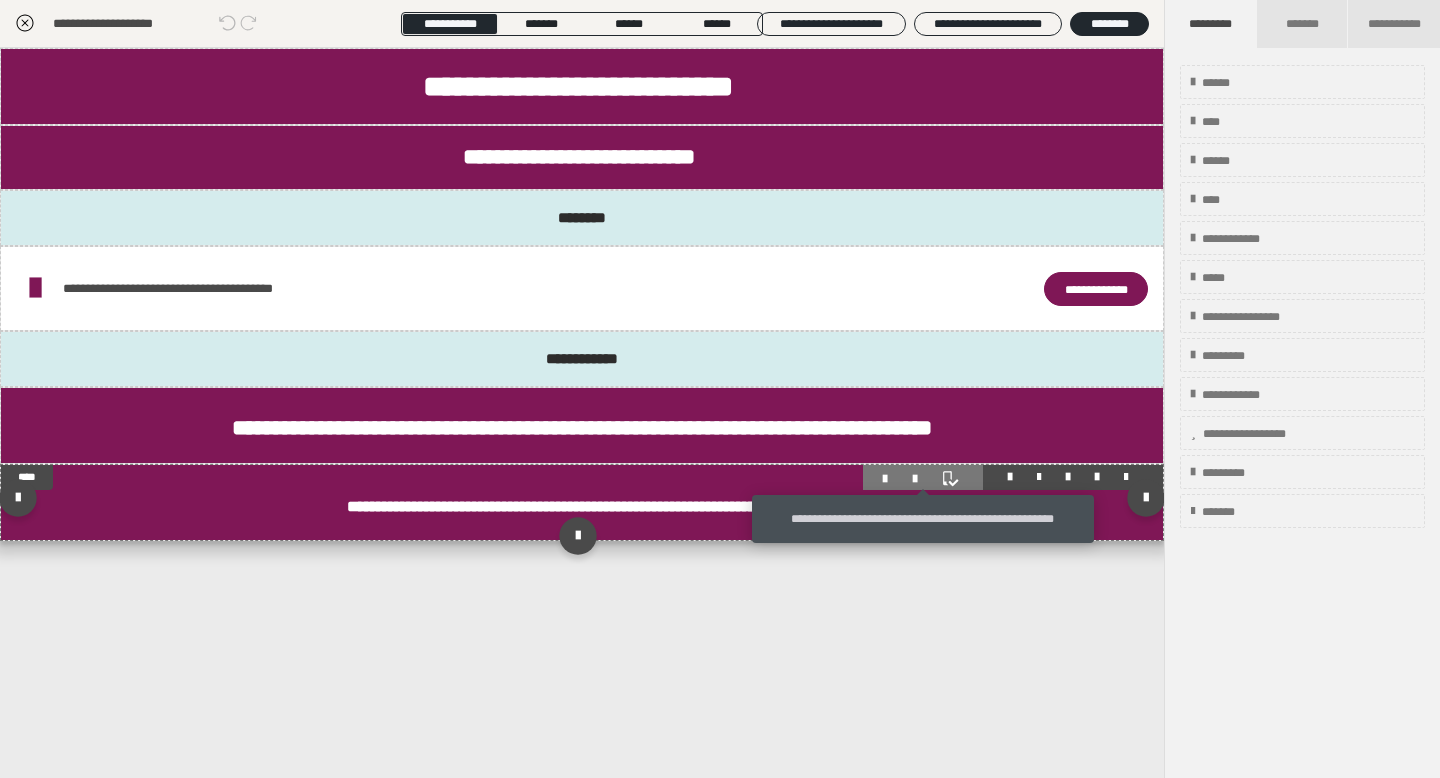 click at bounding box center (923, 479) 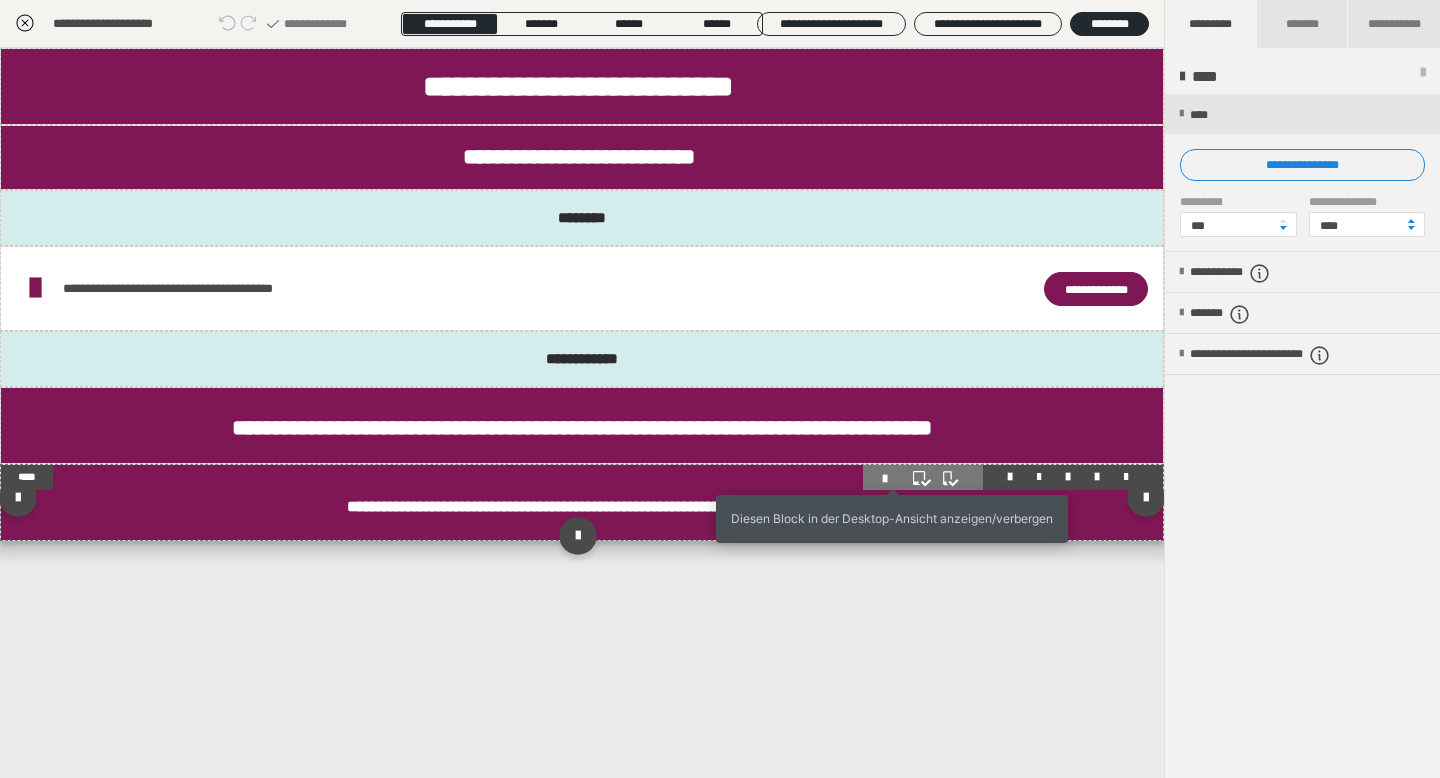 click at bounding box center [893, 479] 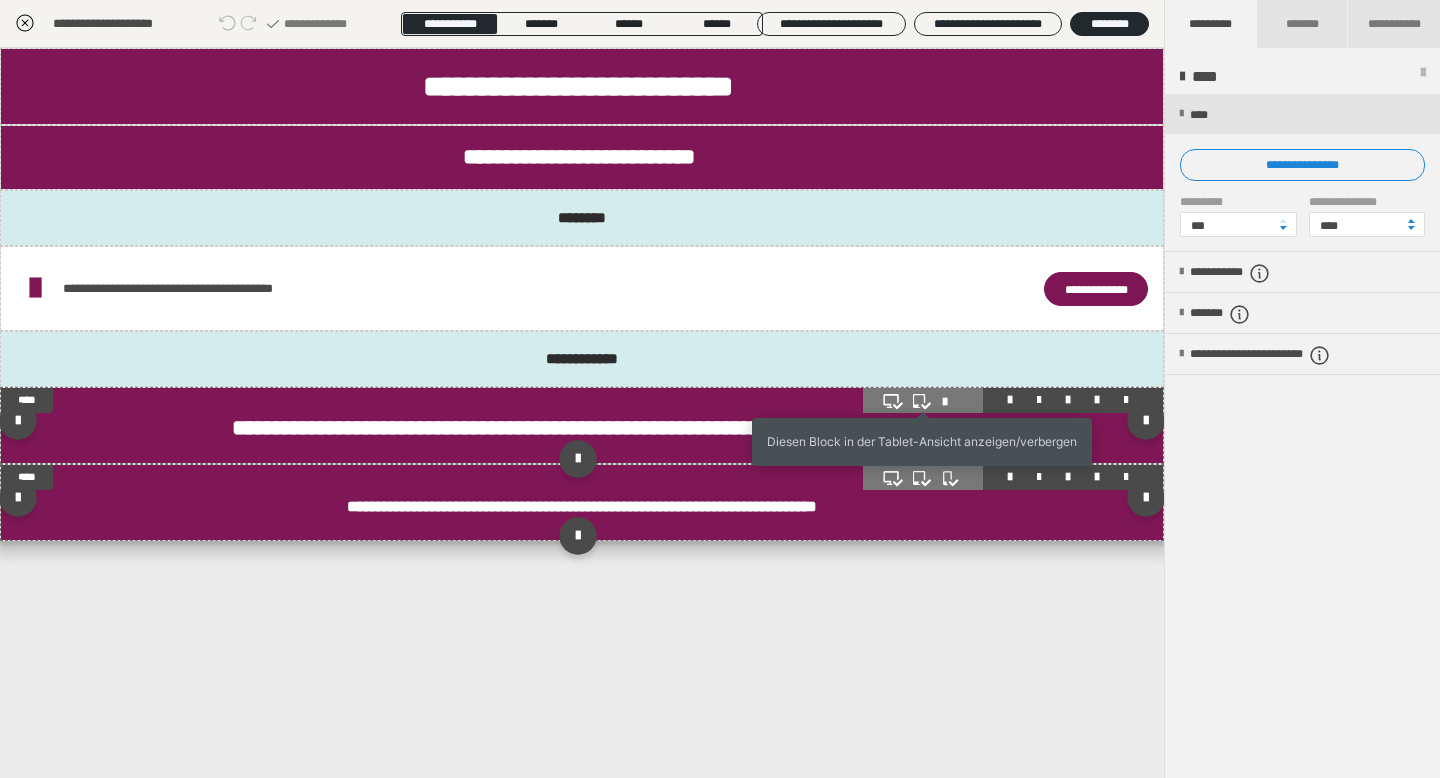 click 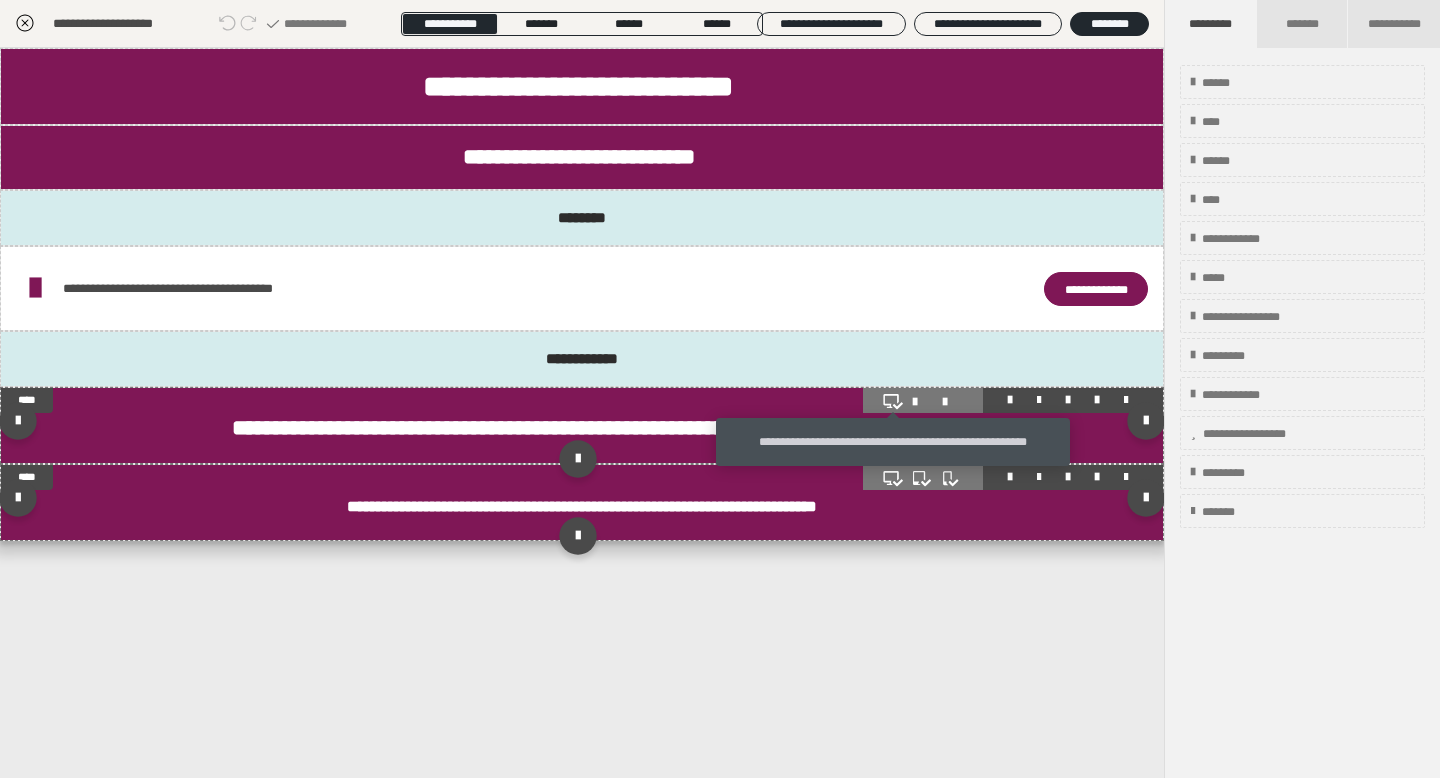 click 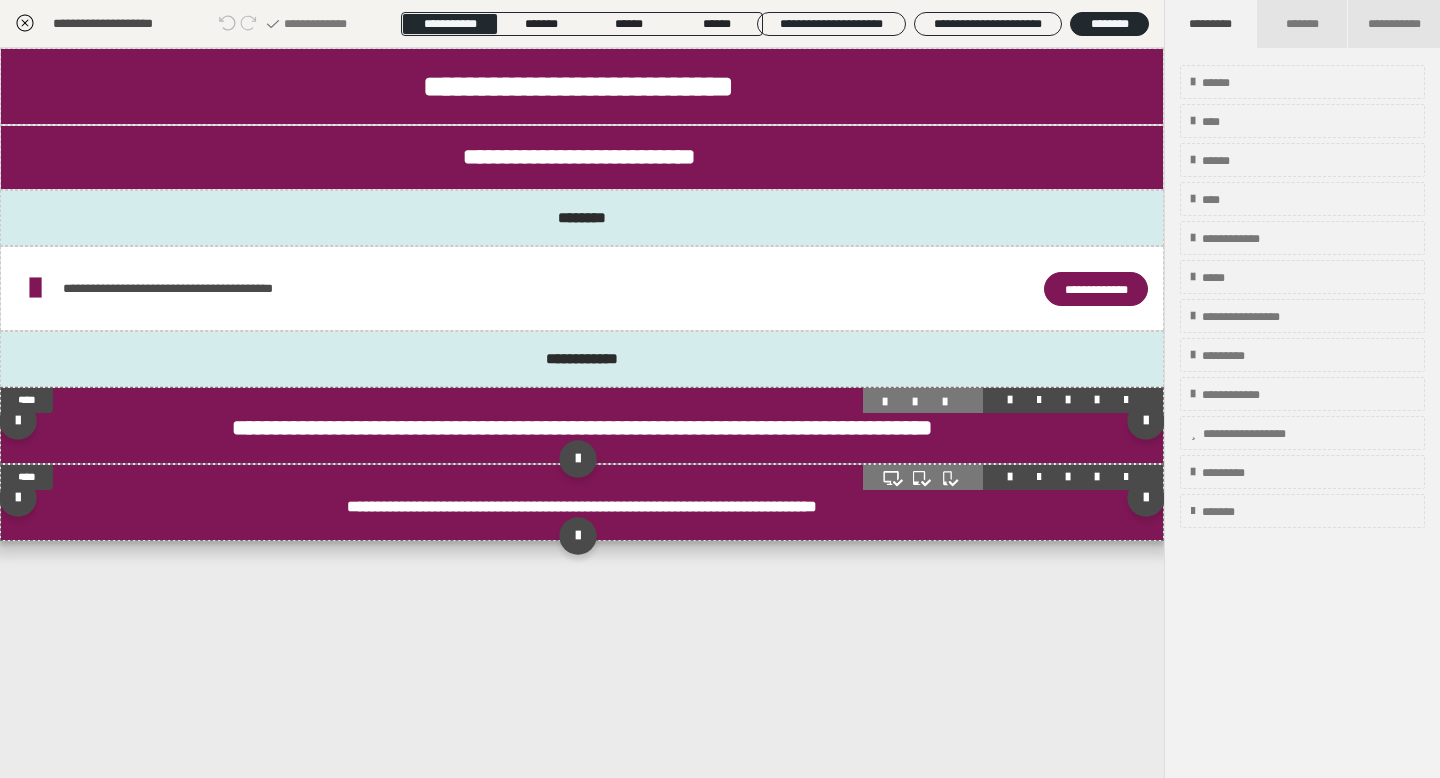 click 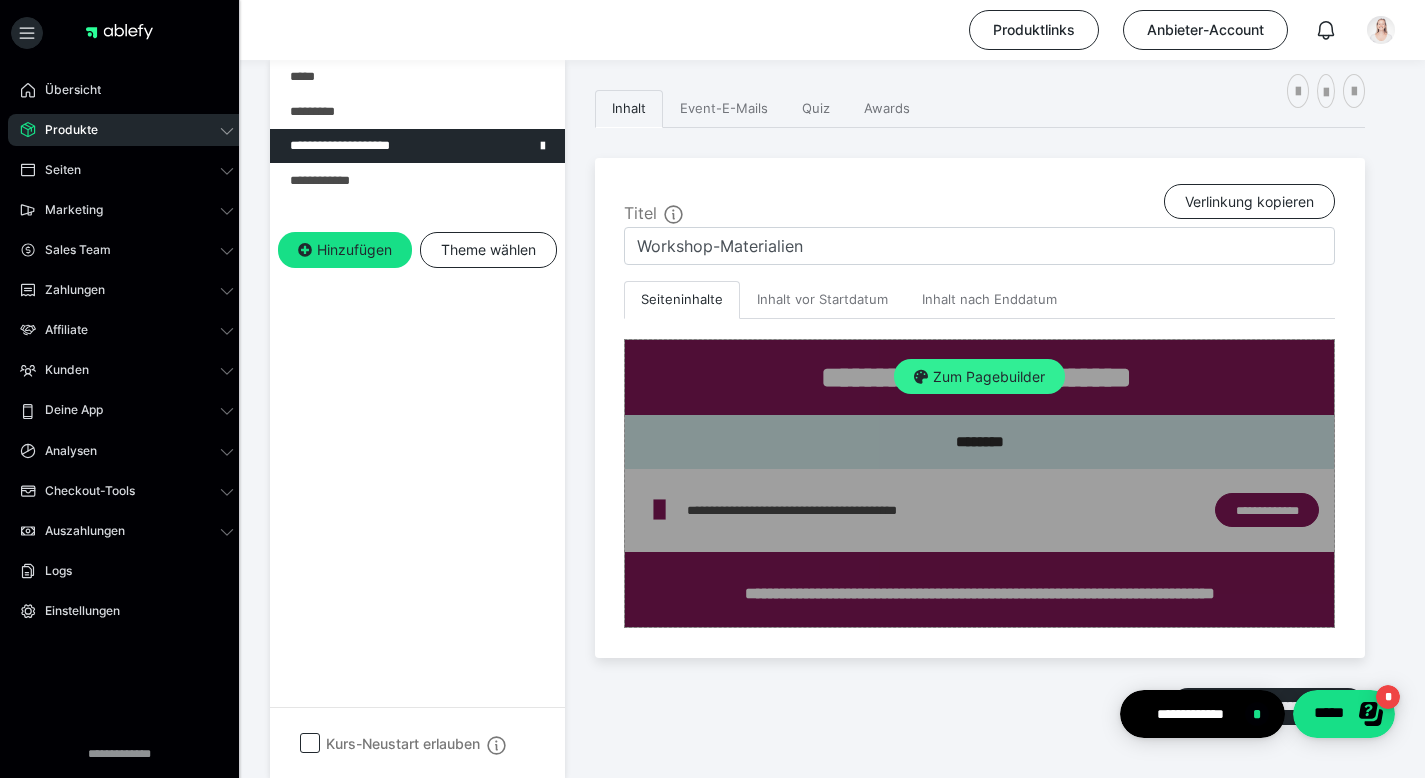click on "Zum Pagebuilder" at bounding box center (979, 377) 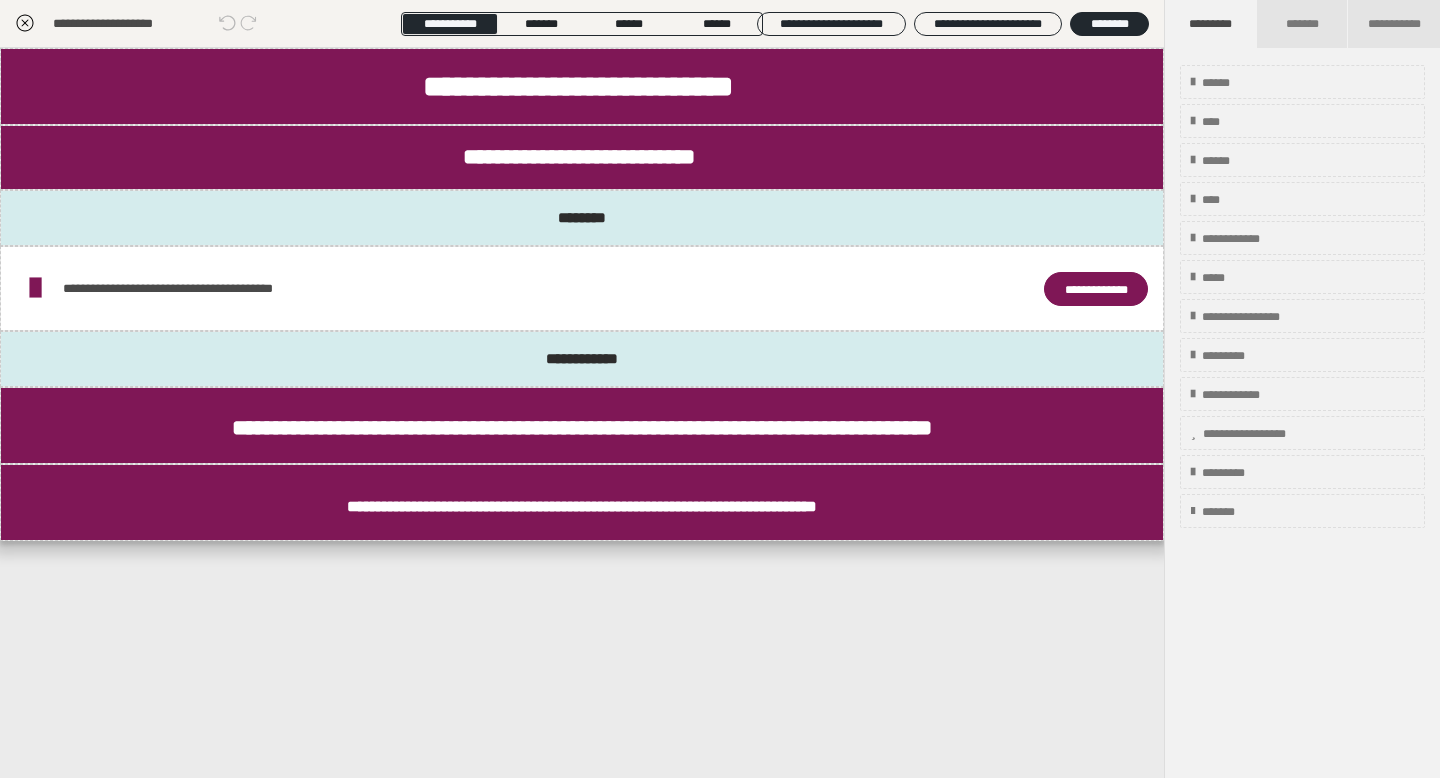 click 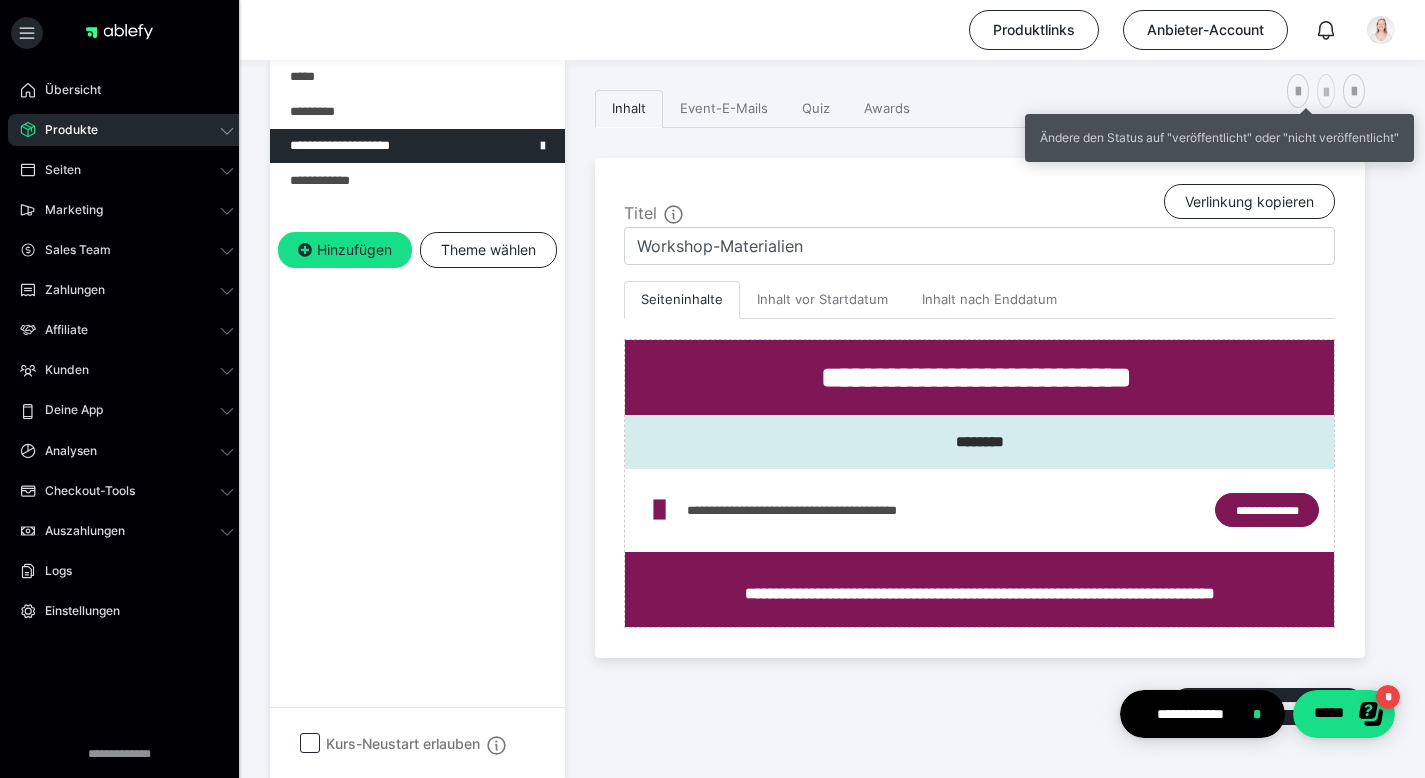 click at bounding box center (1326, 93) 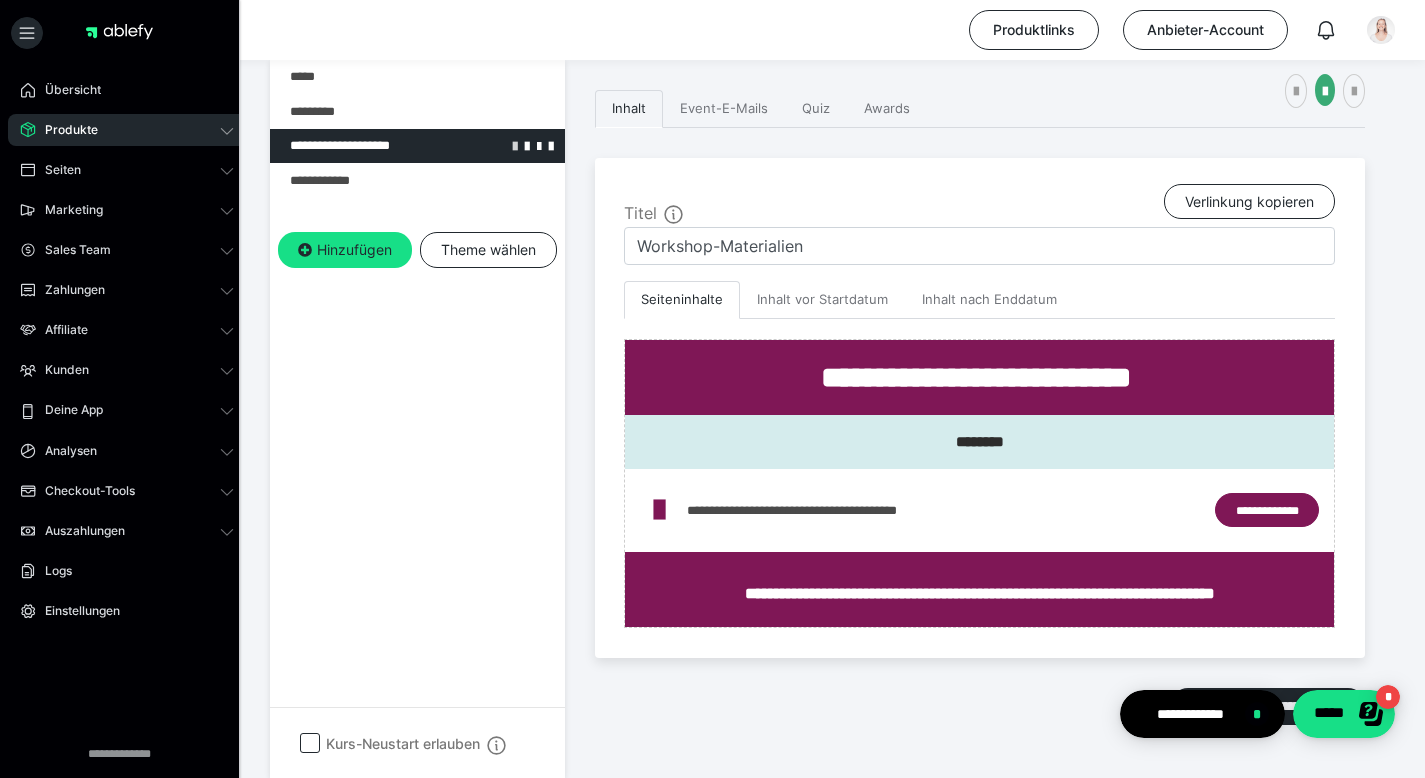 click at bounding box center [515, 145] 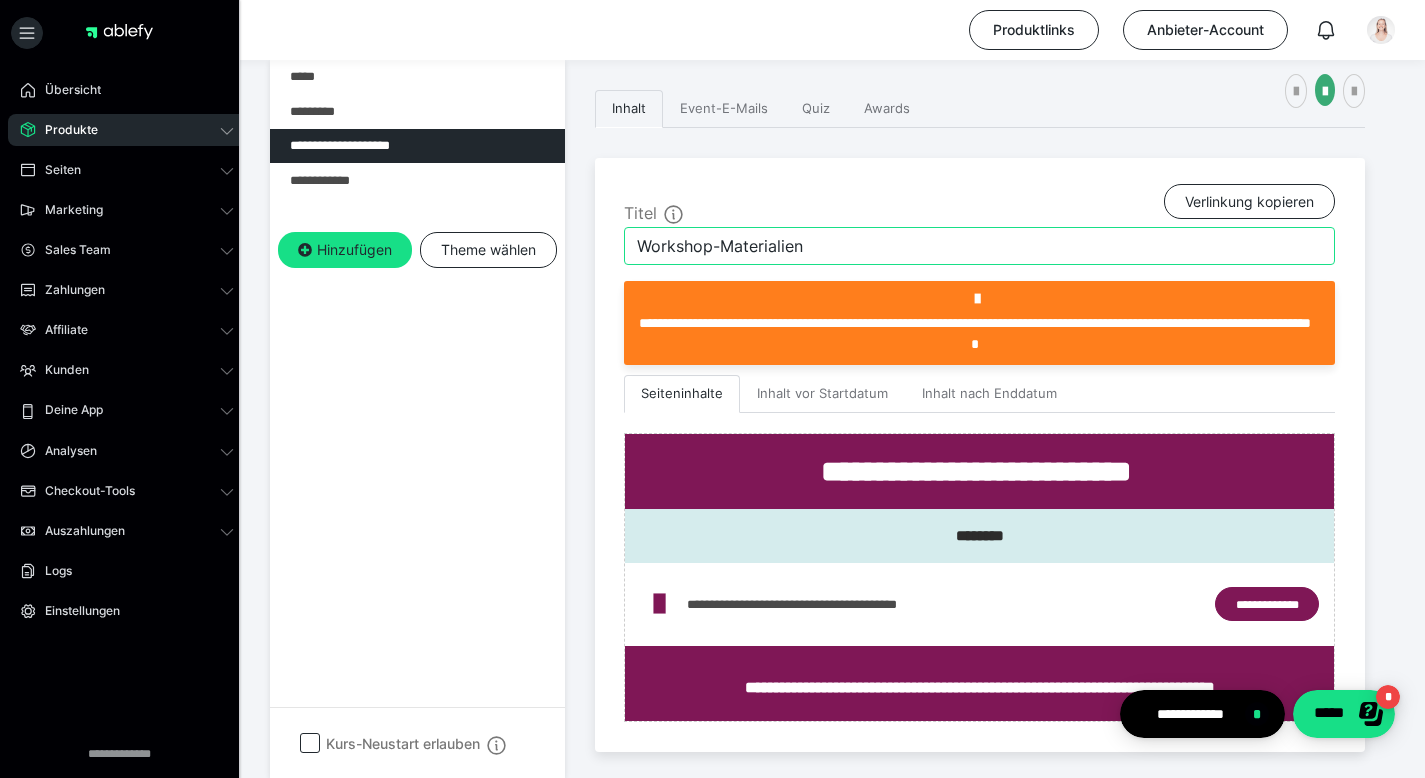 click on "Workshop-Materialien" at bounding box center [979, 246] 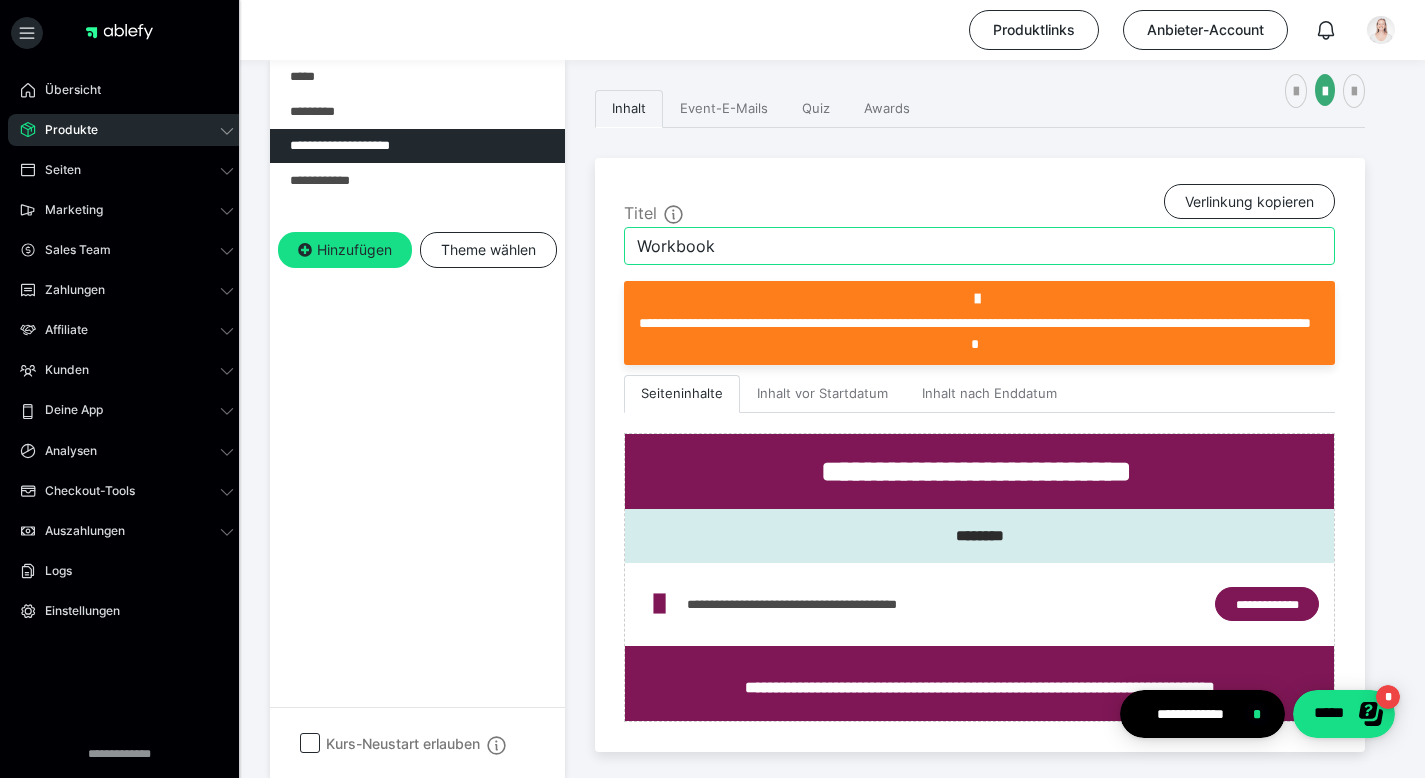 type on "Workbook" 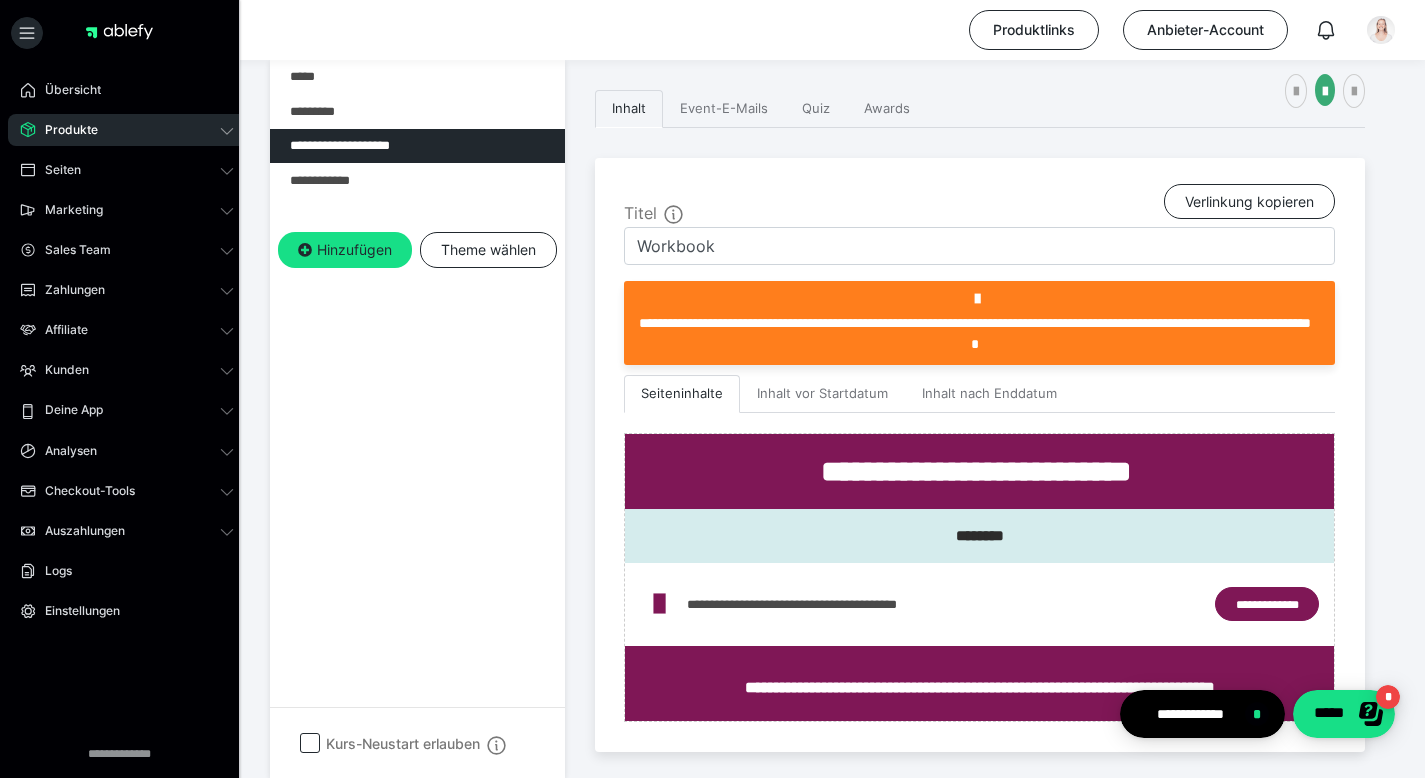 click on "**********" at bounding box center [417, 419] 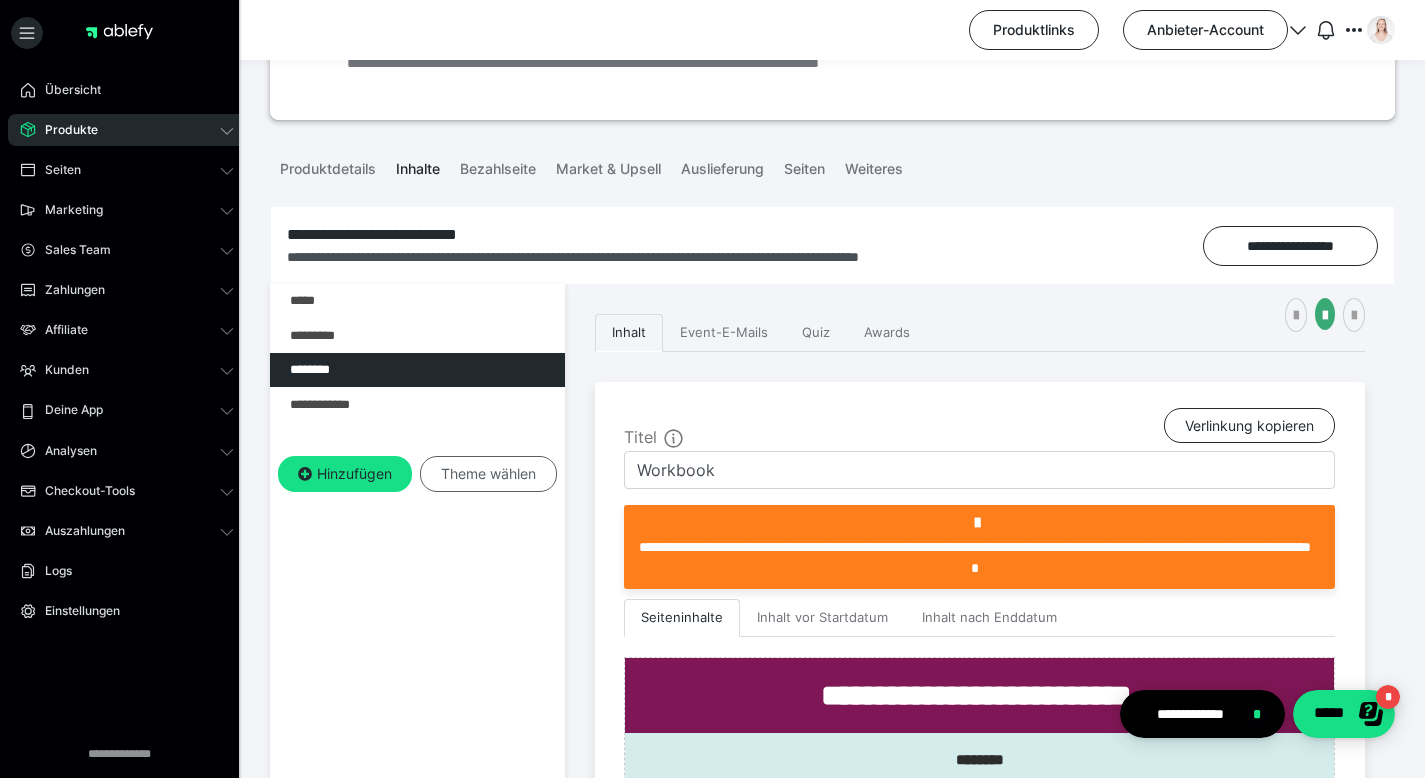 scroll, scrollTop: 91, scrollLeft: 0, axis: vertical 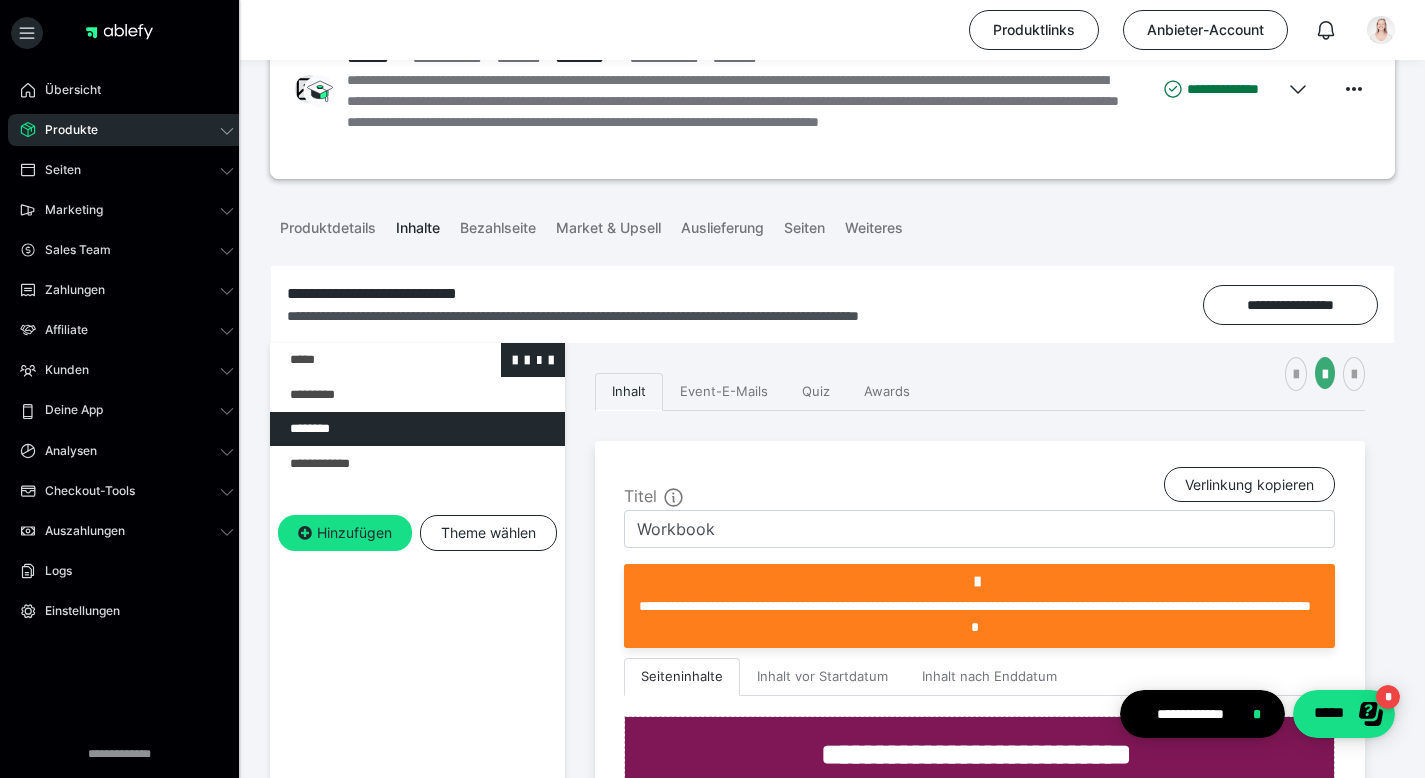 click at bounding box center [365, 360] 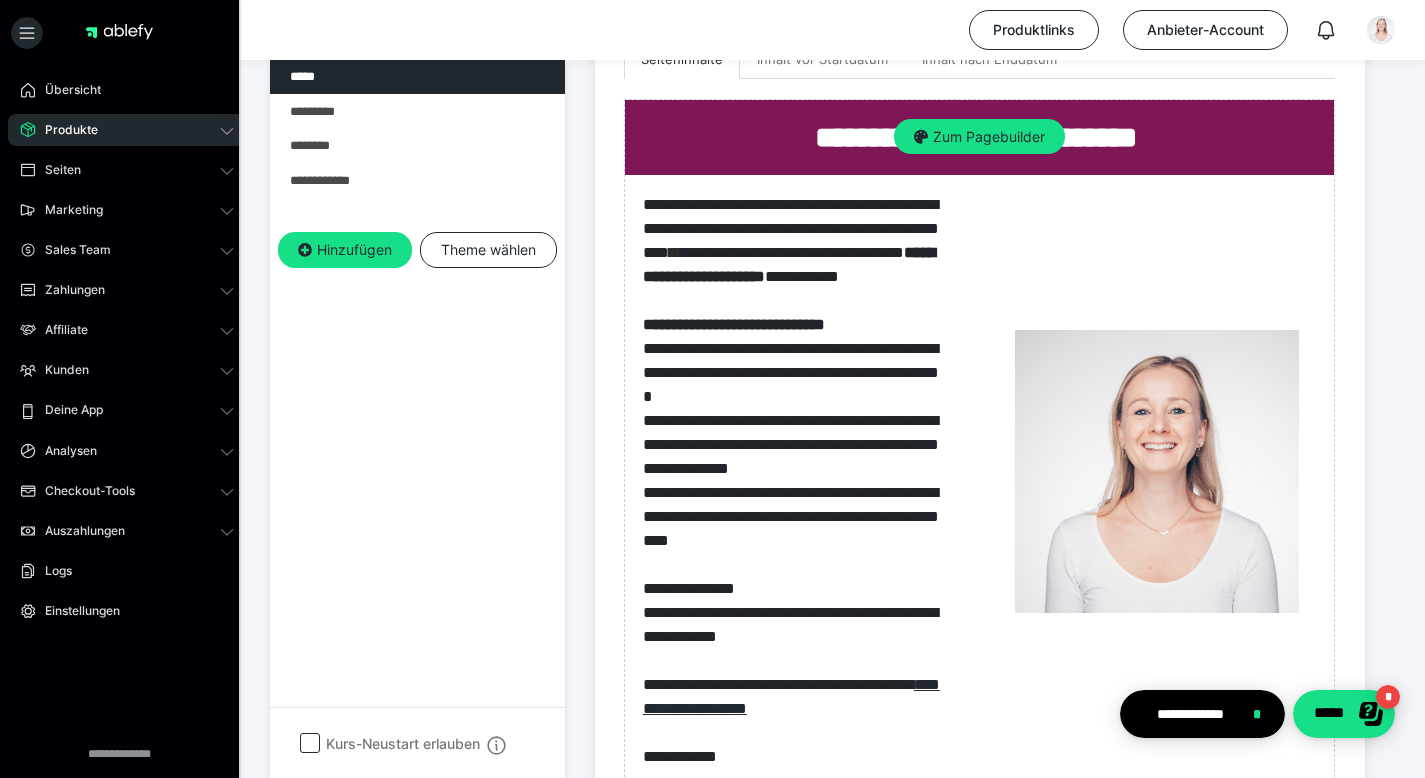 scroll, scrollTop: 1078, scrollLeft: 0, axis: vertical 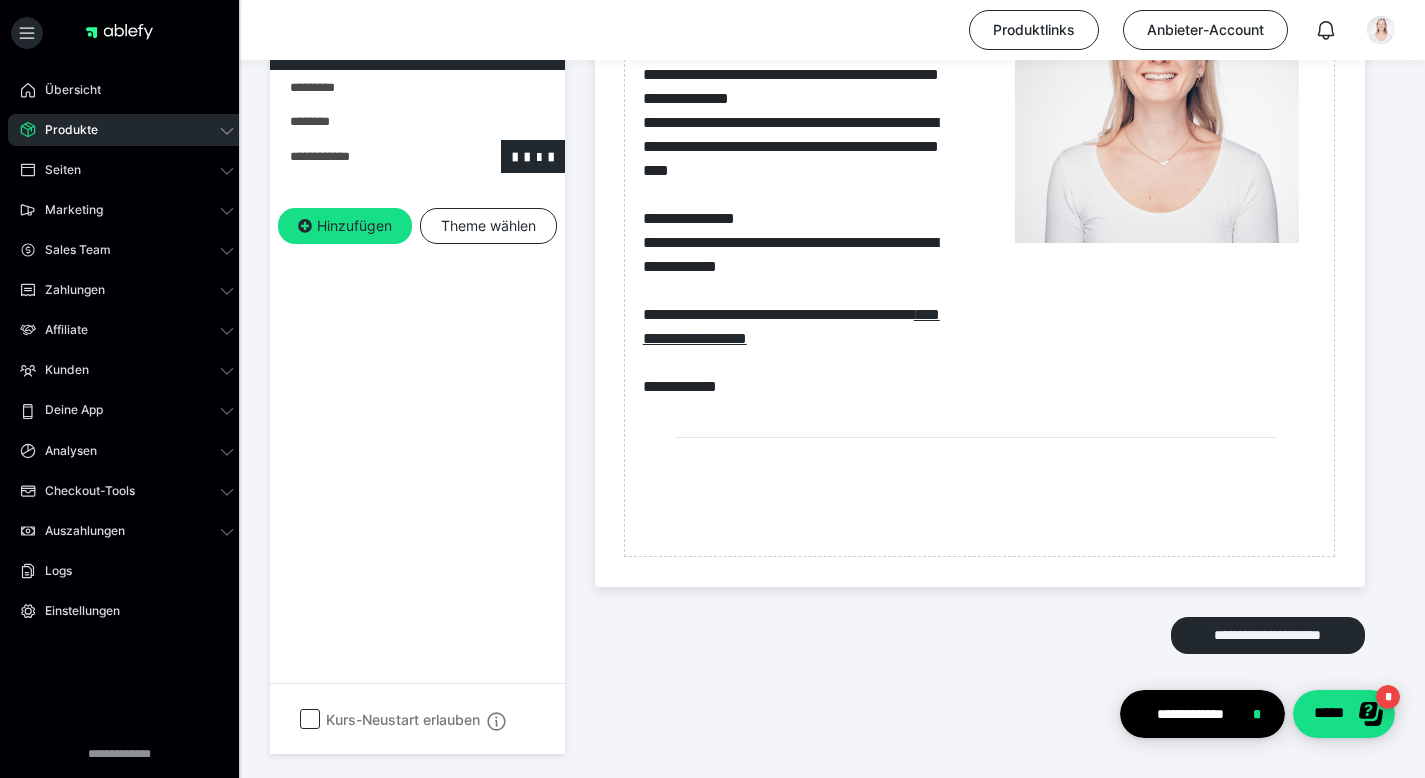 click at bounding box center (365, 157) 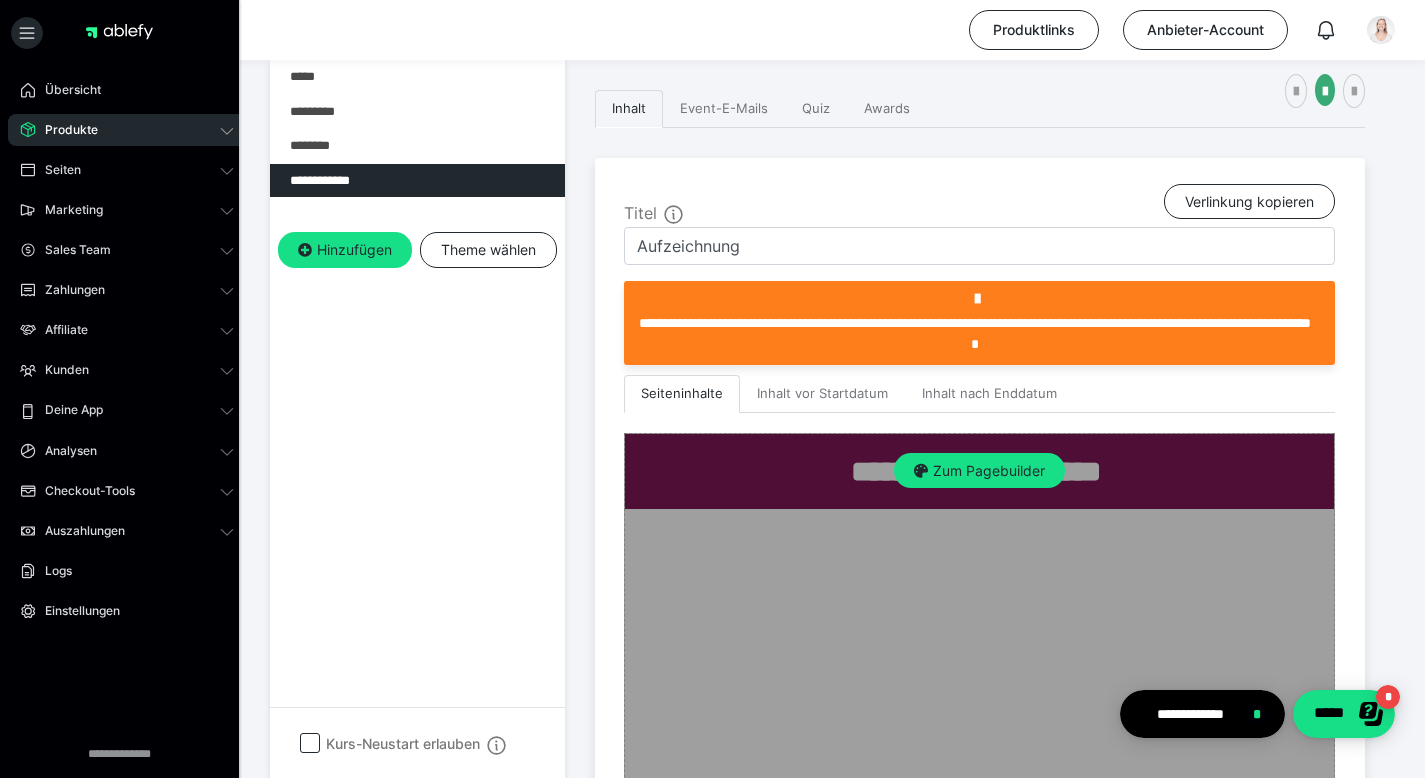 scroll, scrollTop: 772, scrollLeft: 0, axis: vertical 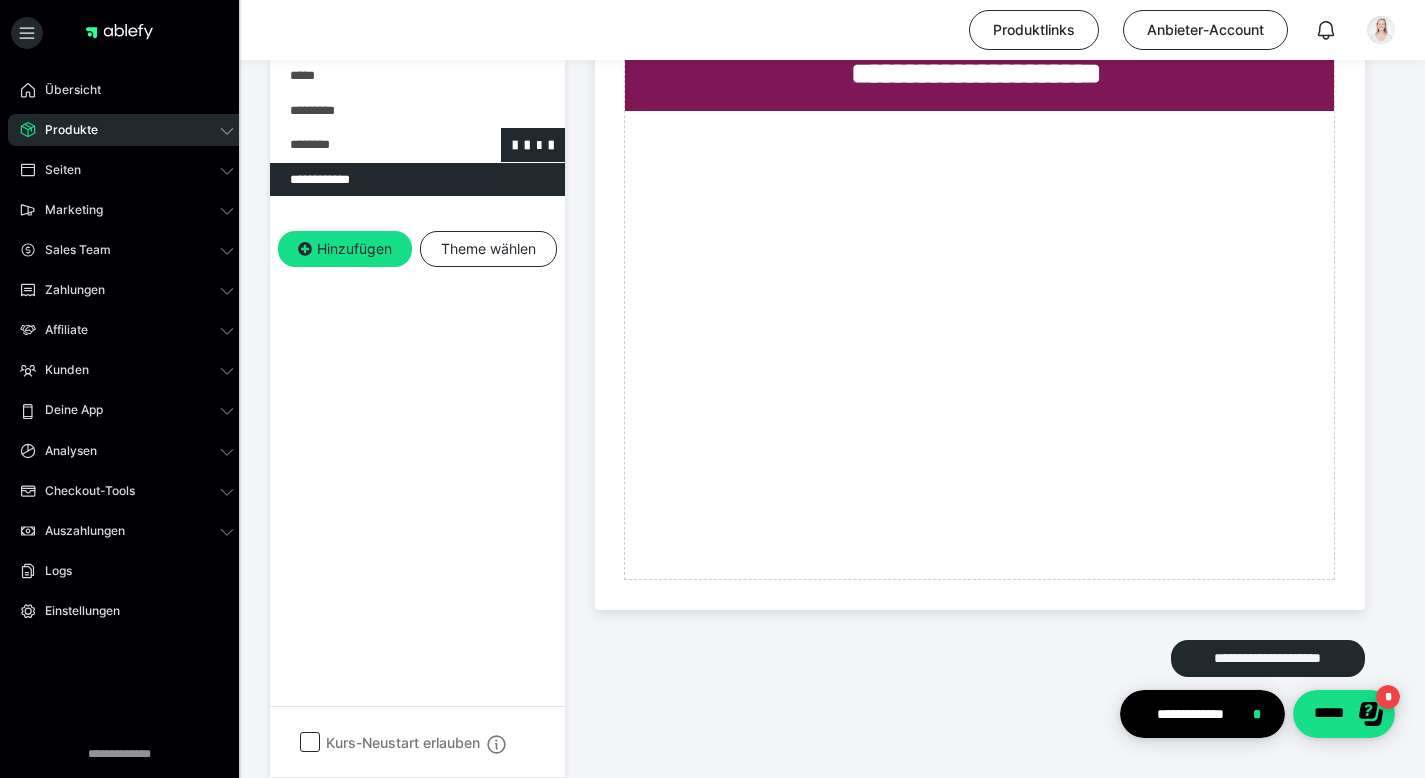 click at bounding box center (365, 145) 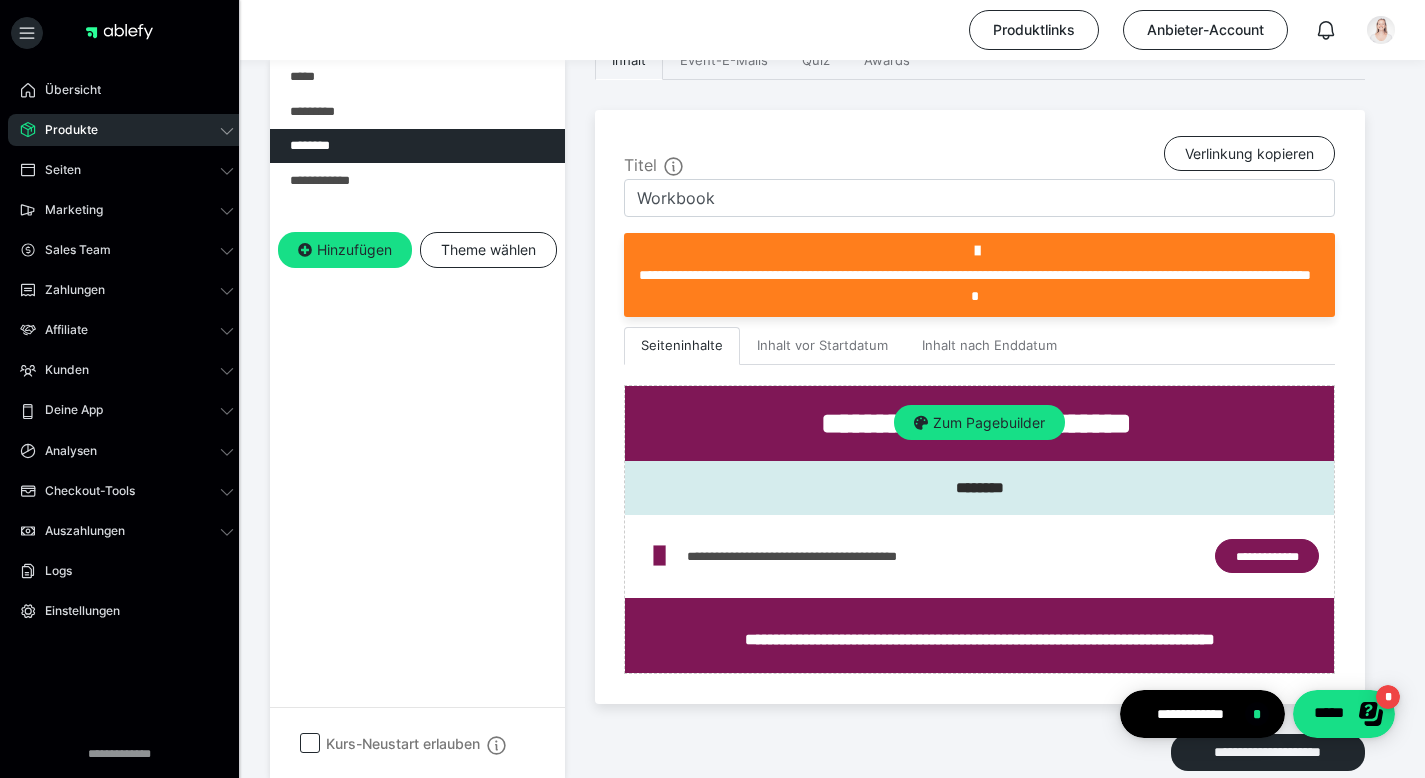 scroll, scrollTop: 418, scrollLeft: 0, axis: vertical 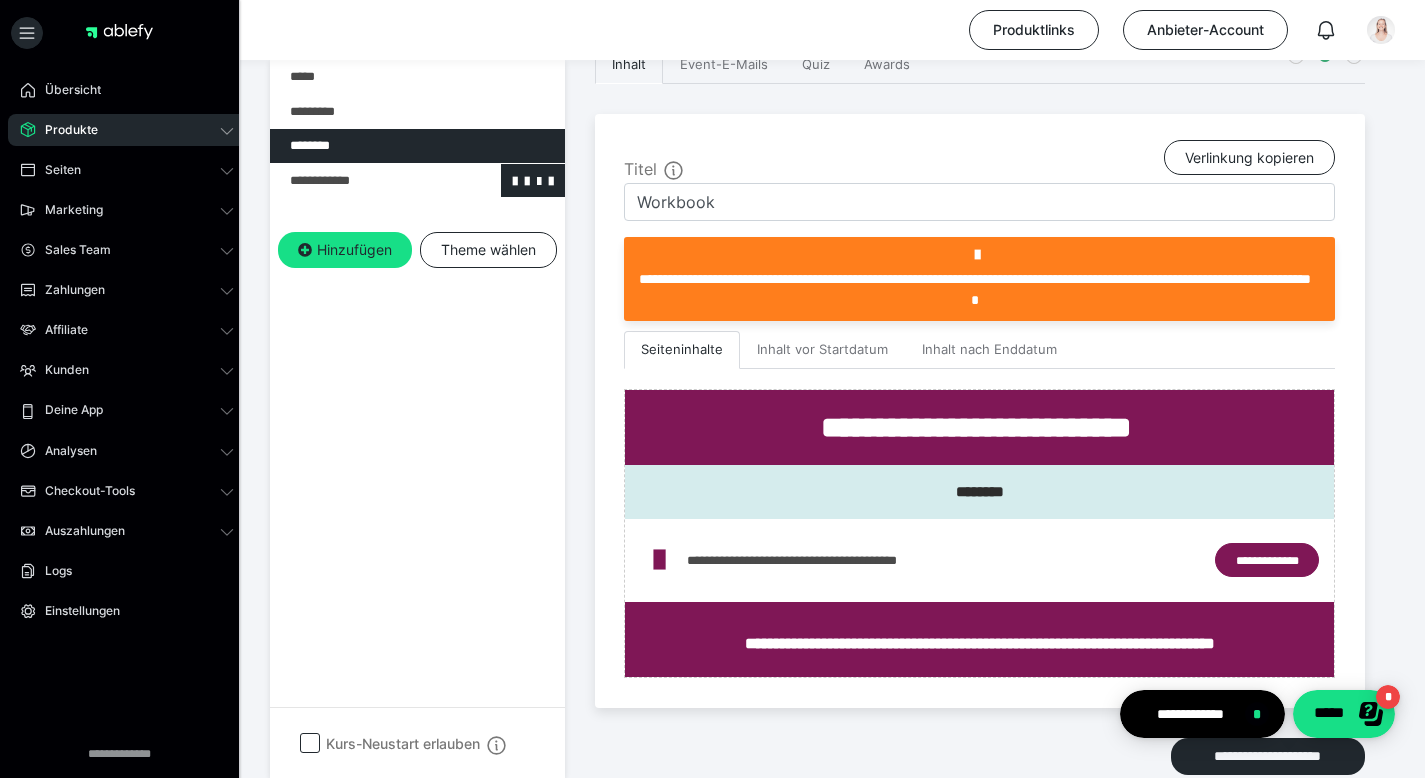 click at bounding box center (365, 181) 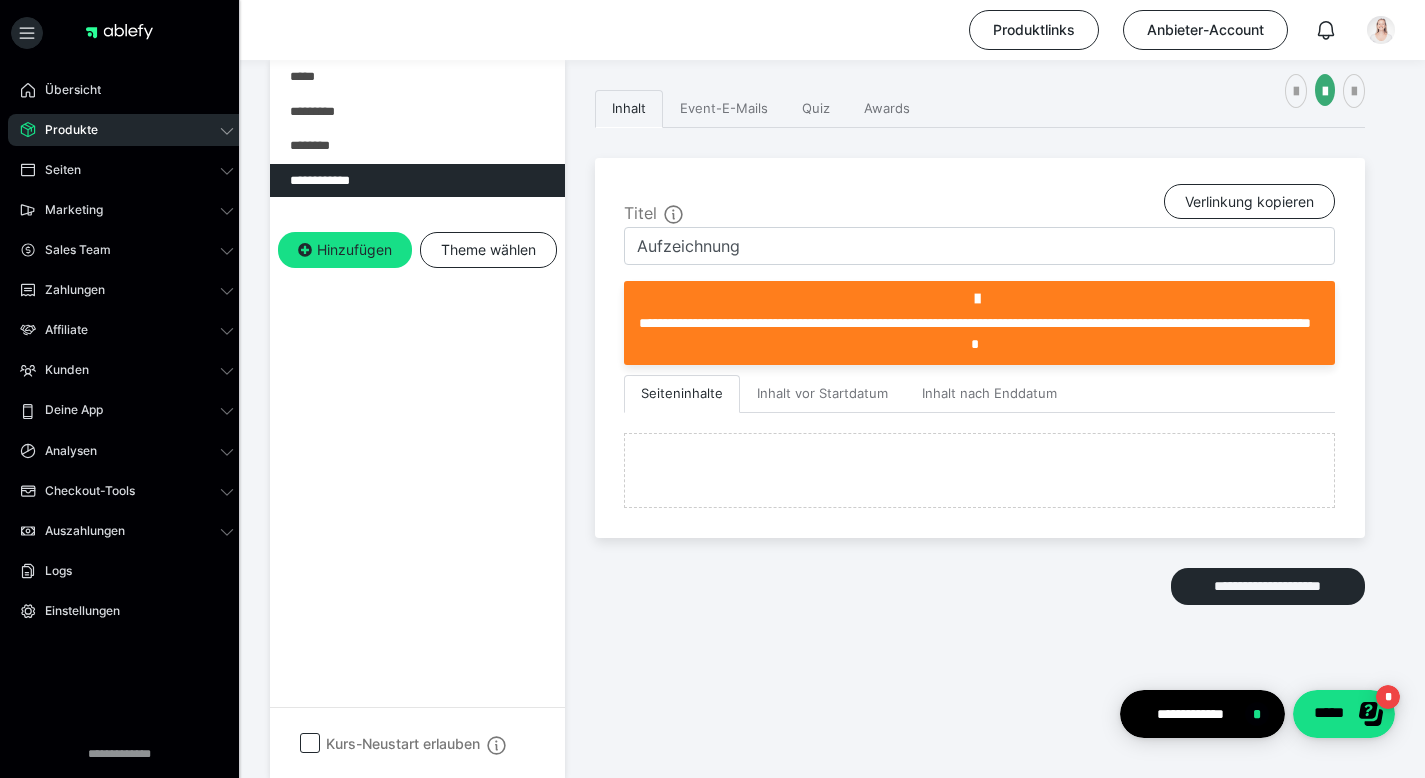 scroll, scrollTop: 418, scrollLeft: 0, axis: vertical 